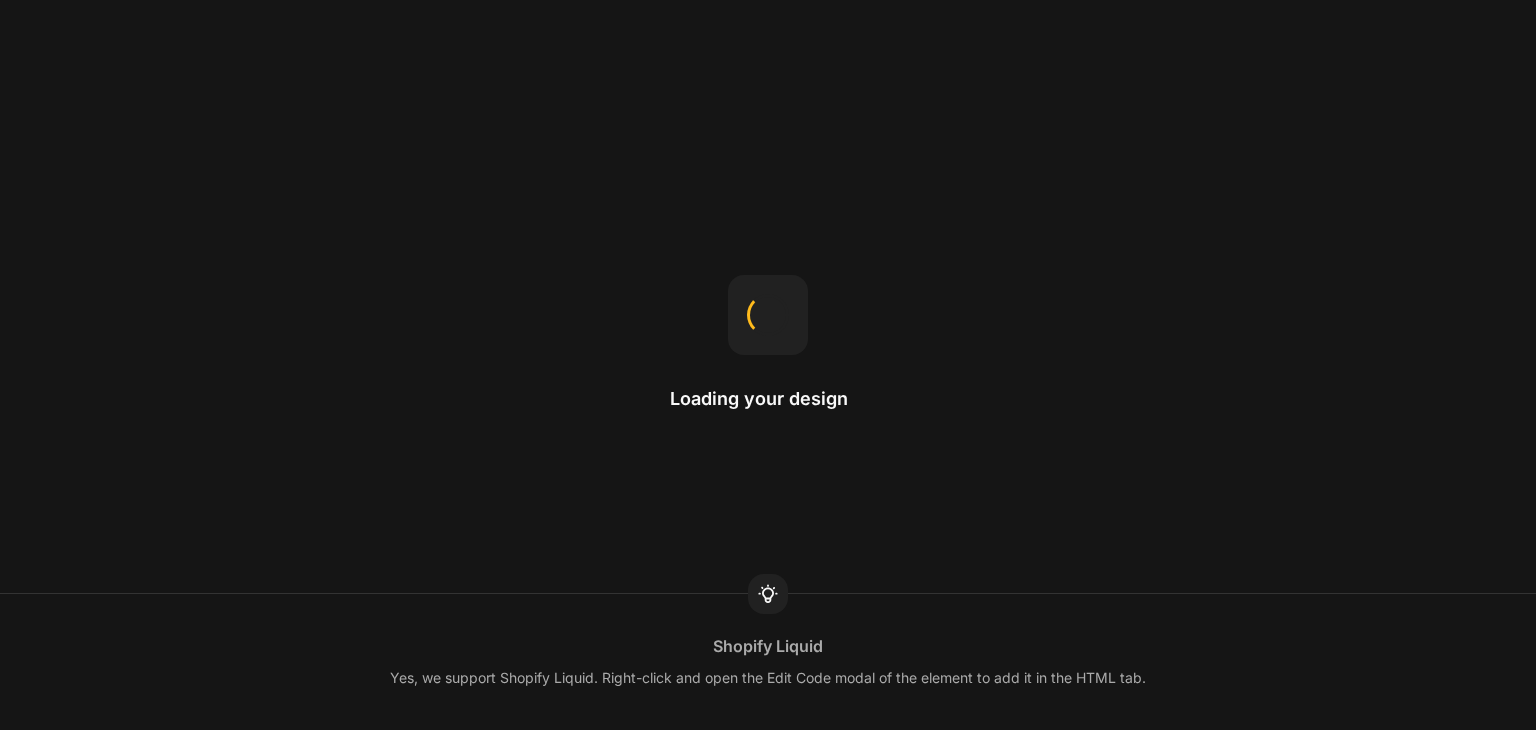 scroll, scrollTop: 0, scrollLeft: 0, axis: both 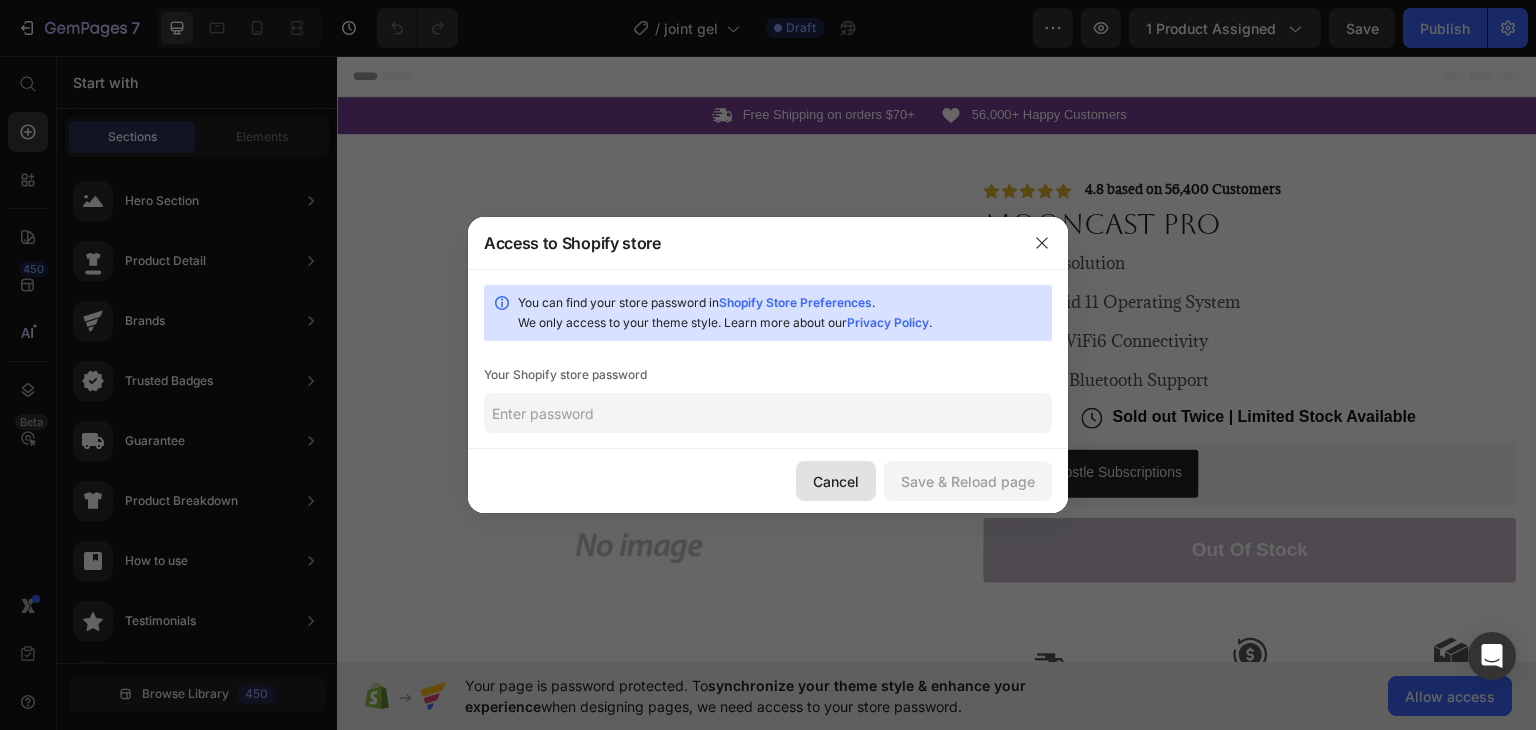 click on "Cancel" at bounding box center (836, 481) 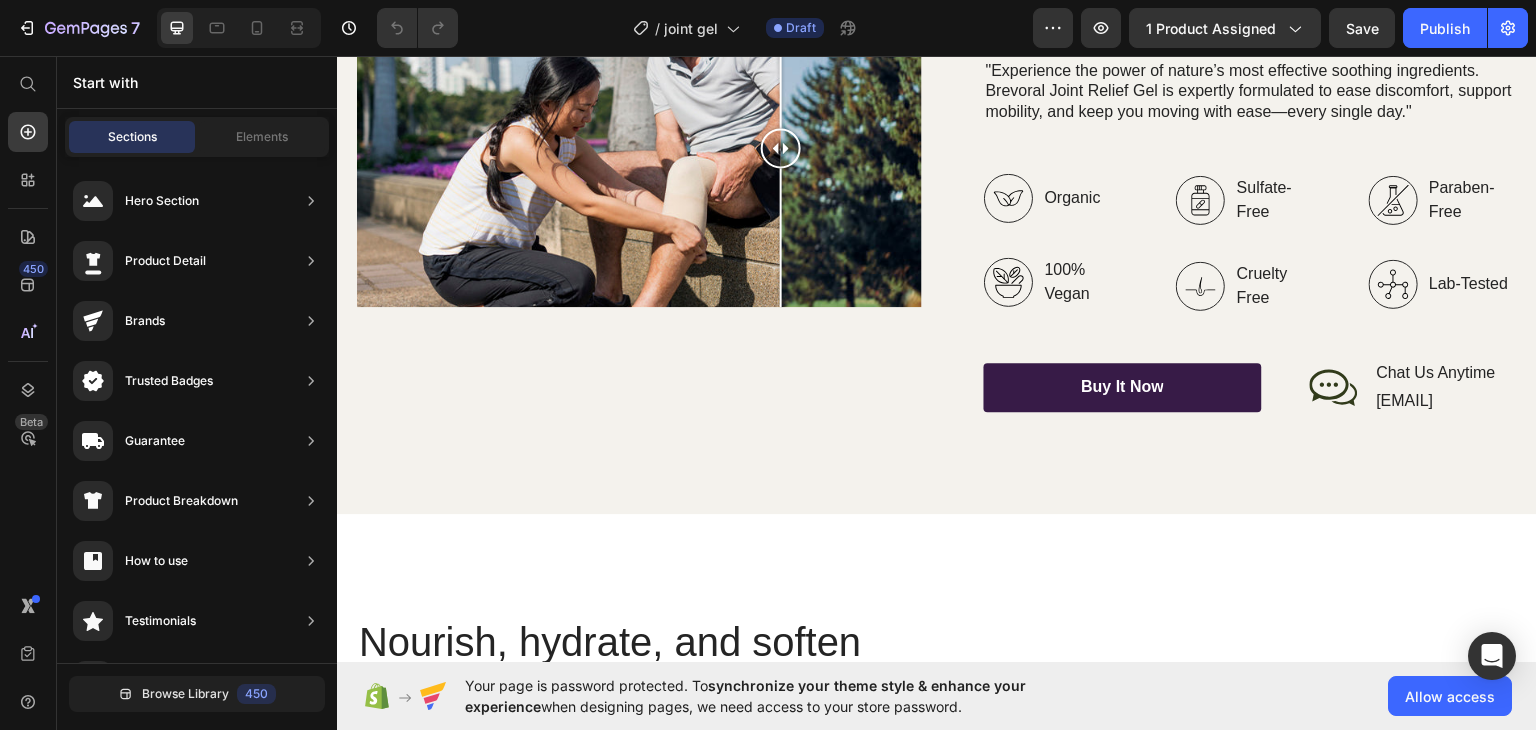 scroll, scrollTop: 640, scrollLeft: 0, axis: vertical 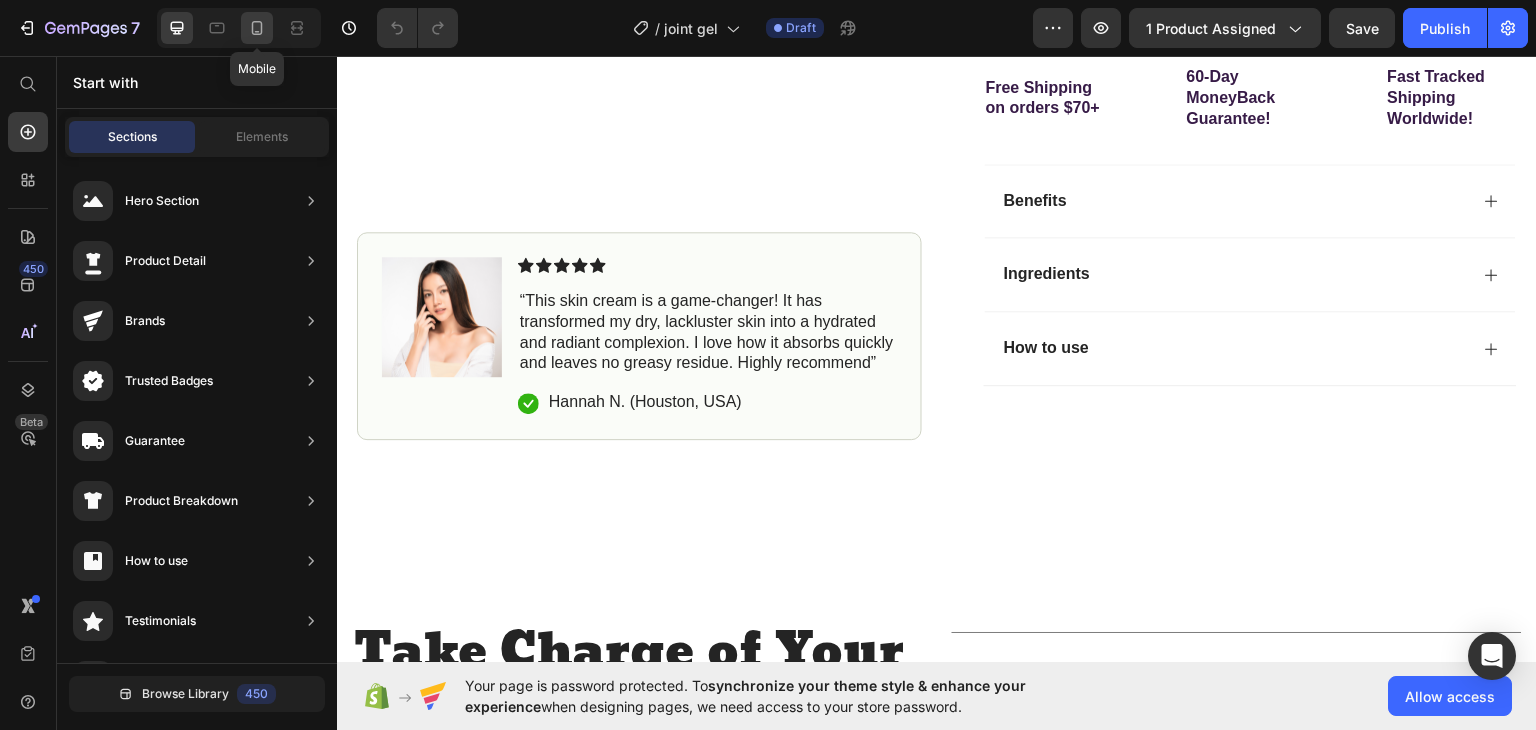 click 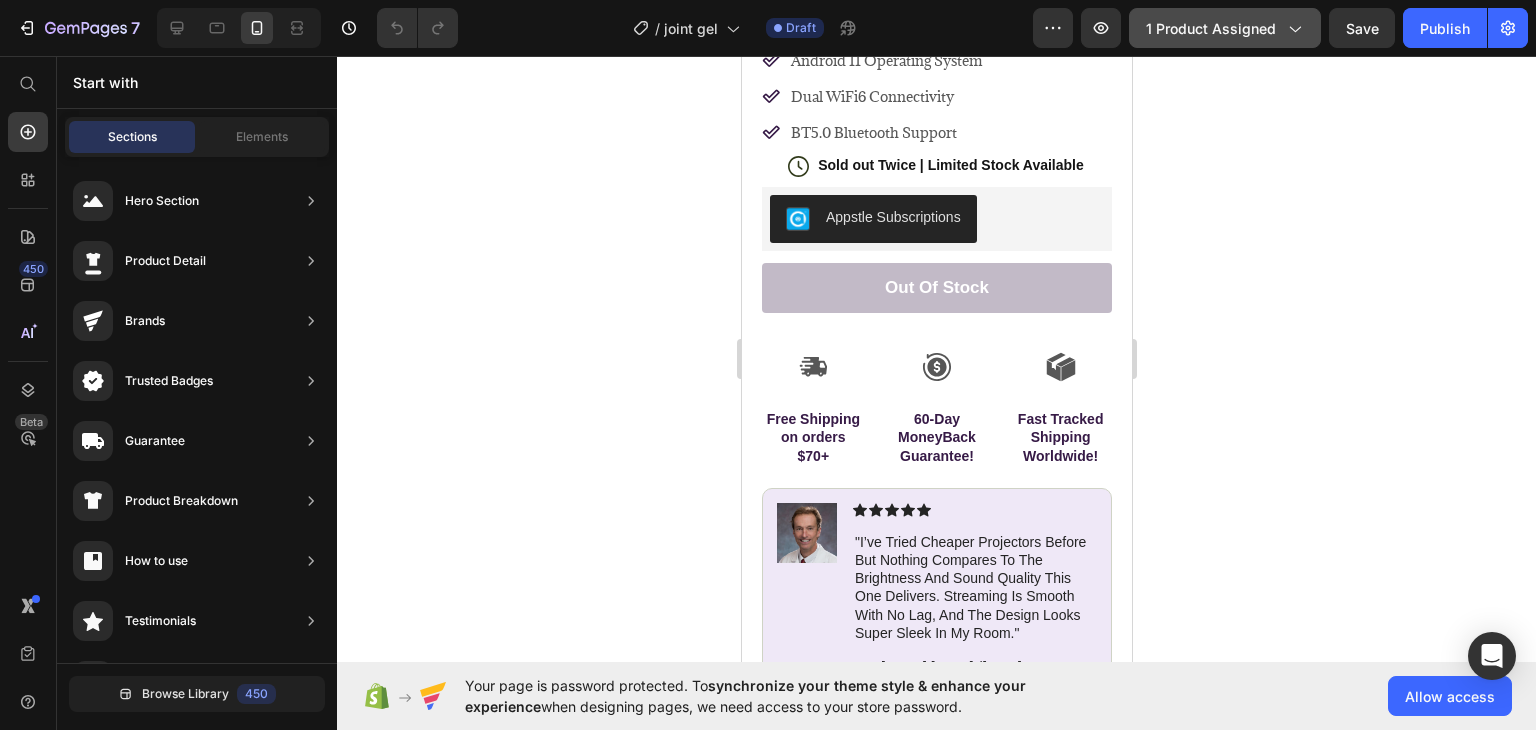 click 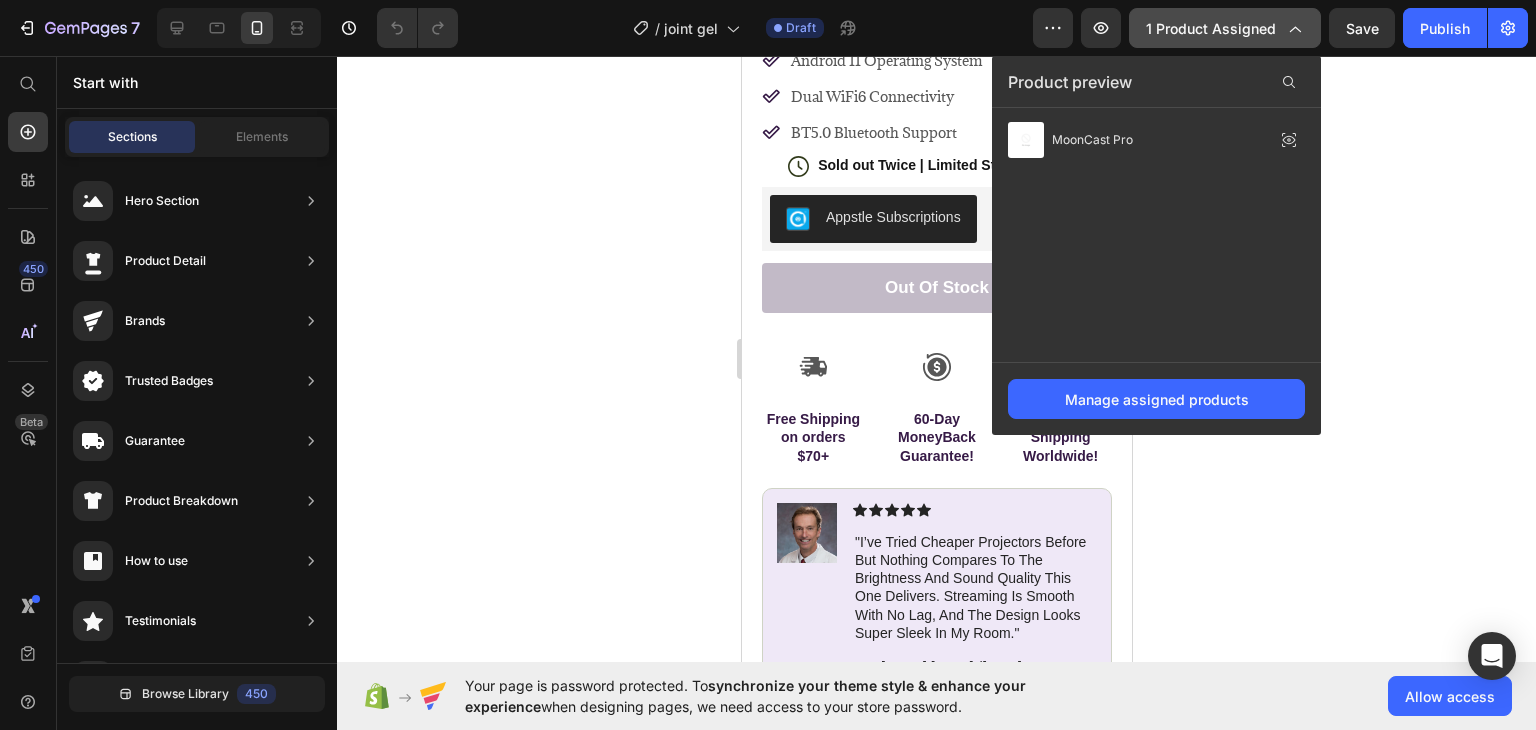 click 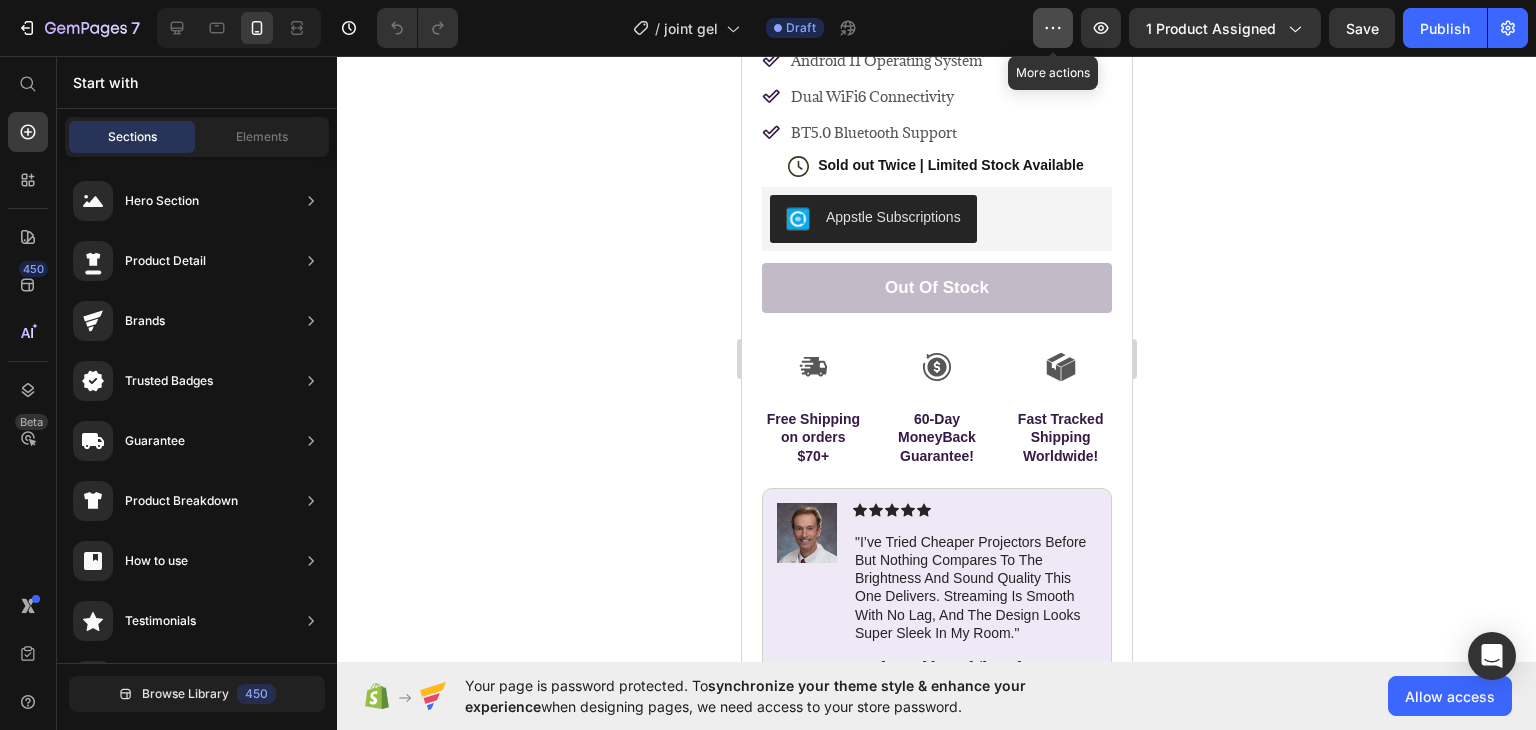 click 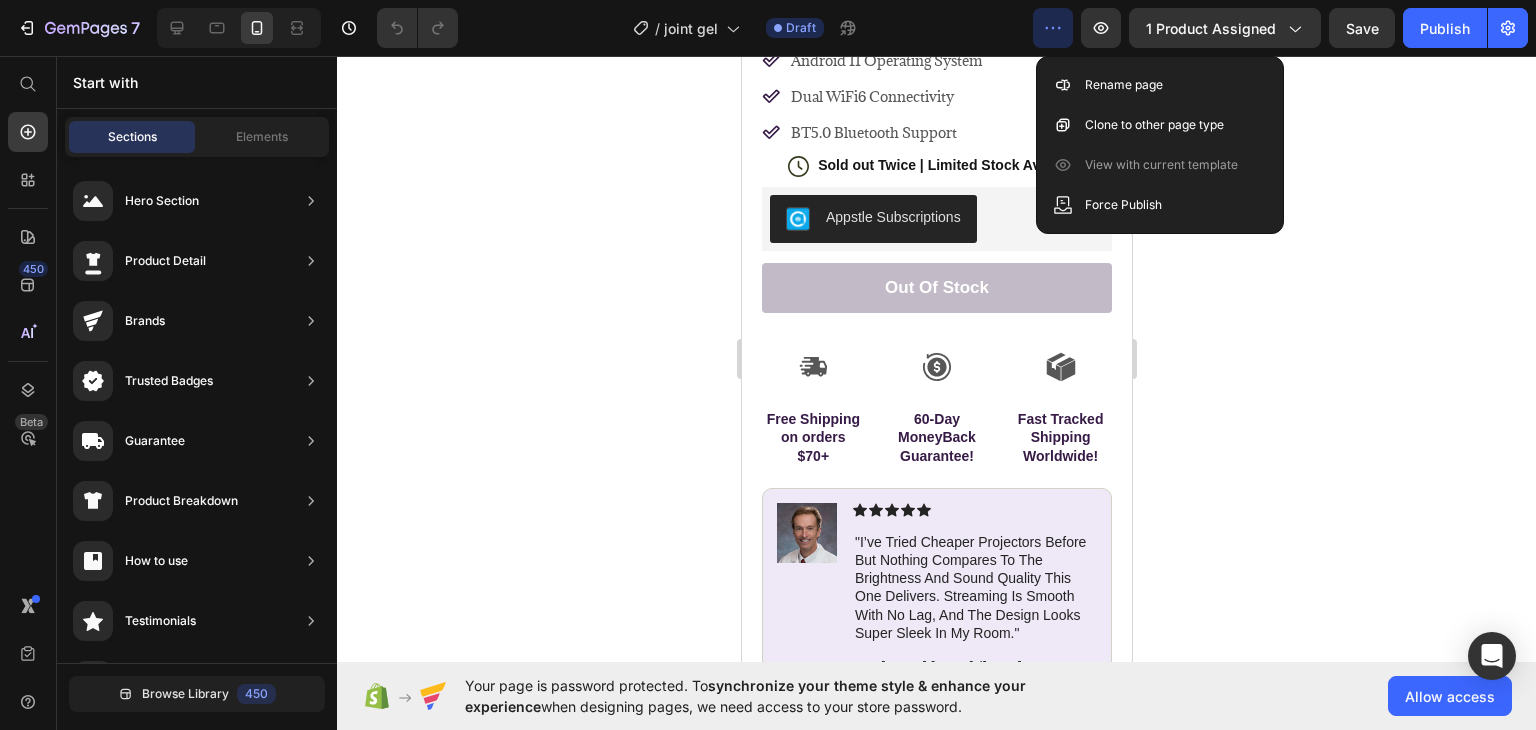 drag, startPoint x: 1806, startPoint y: 81, endPoint x: 812, endPoint y: 63, distance: 994.16296 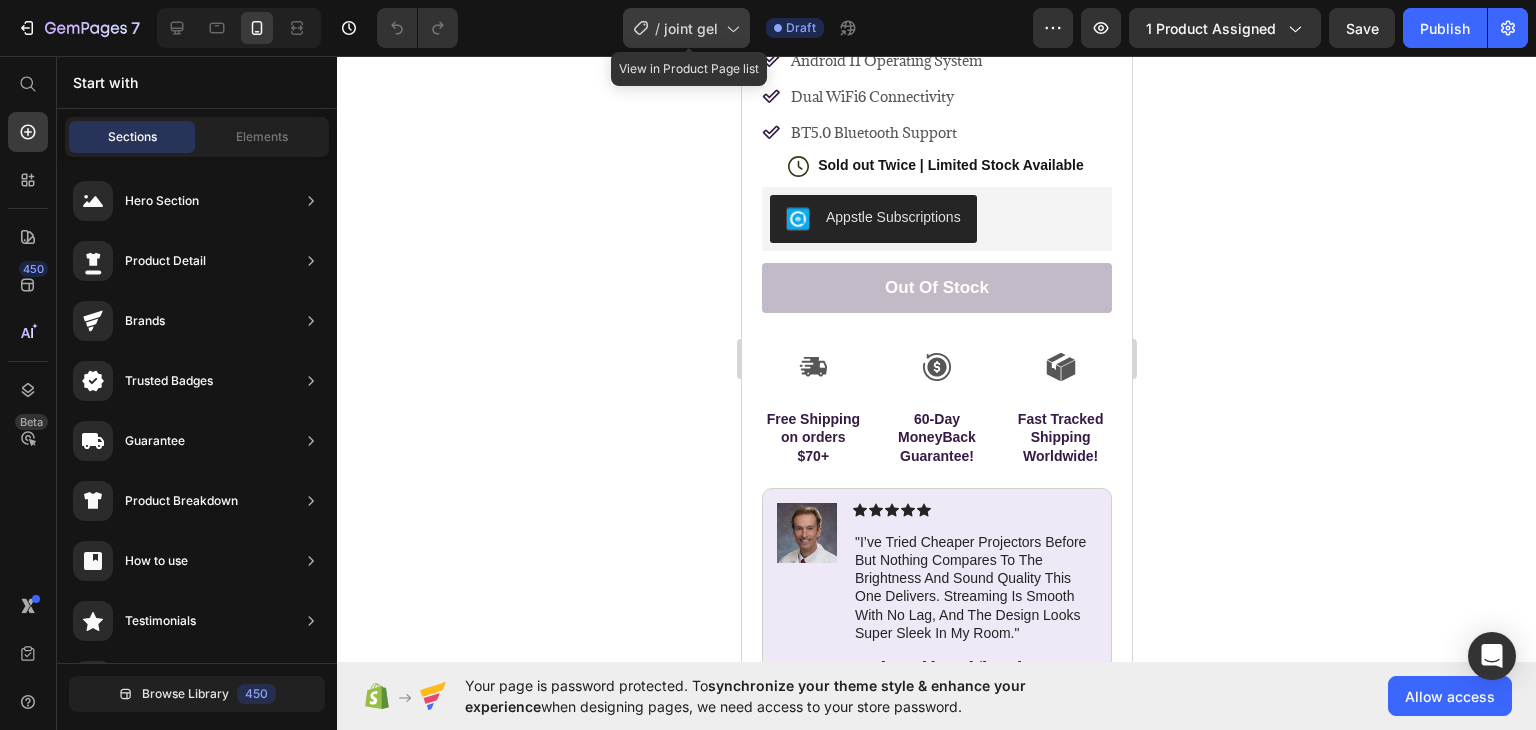 click 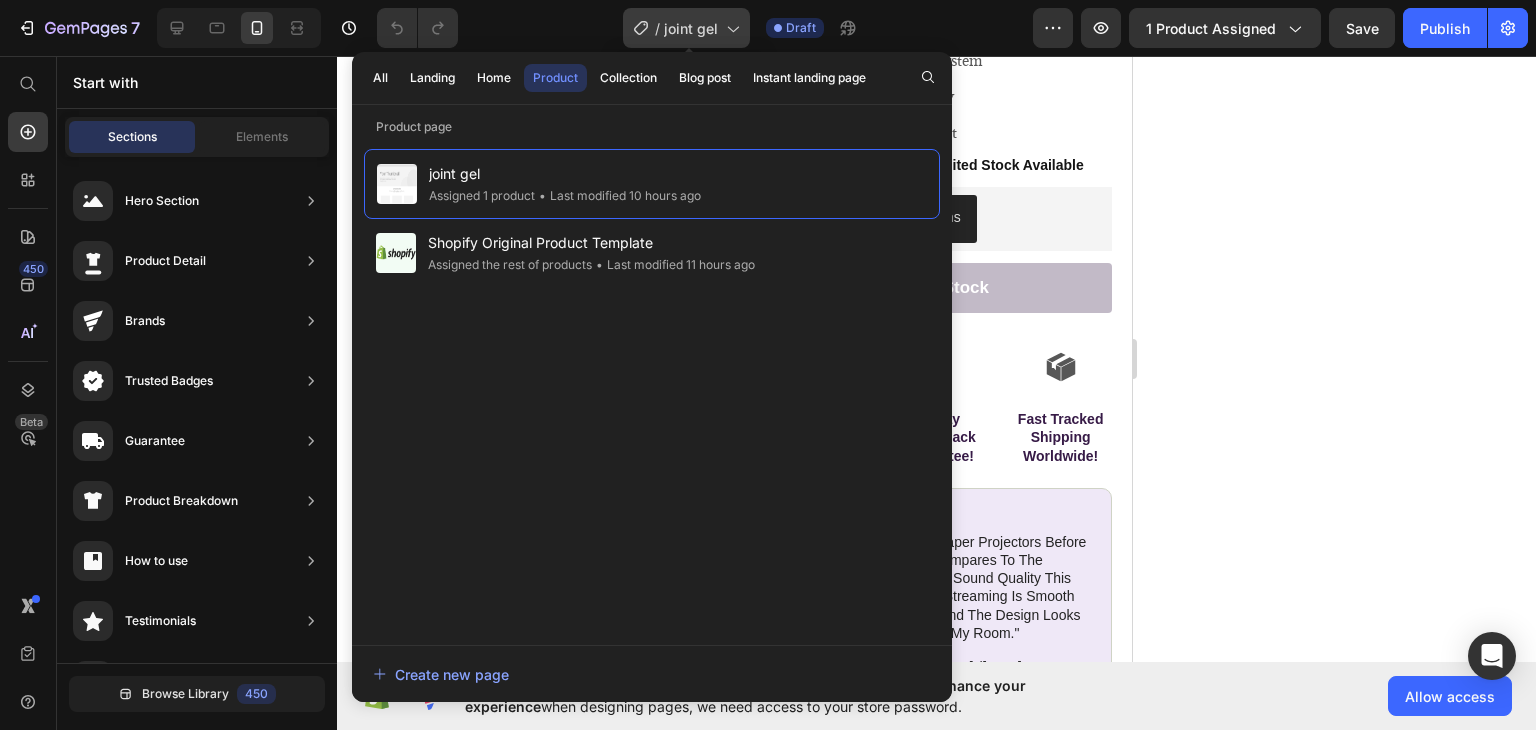 click 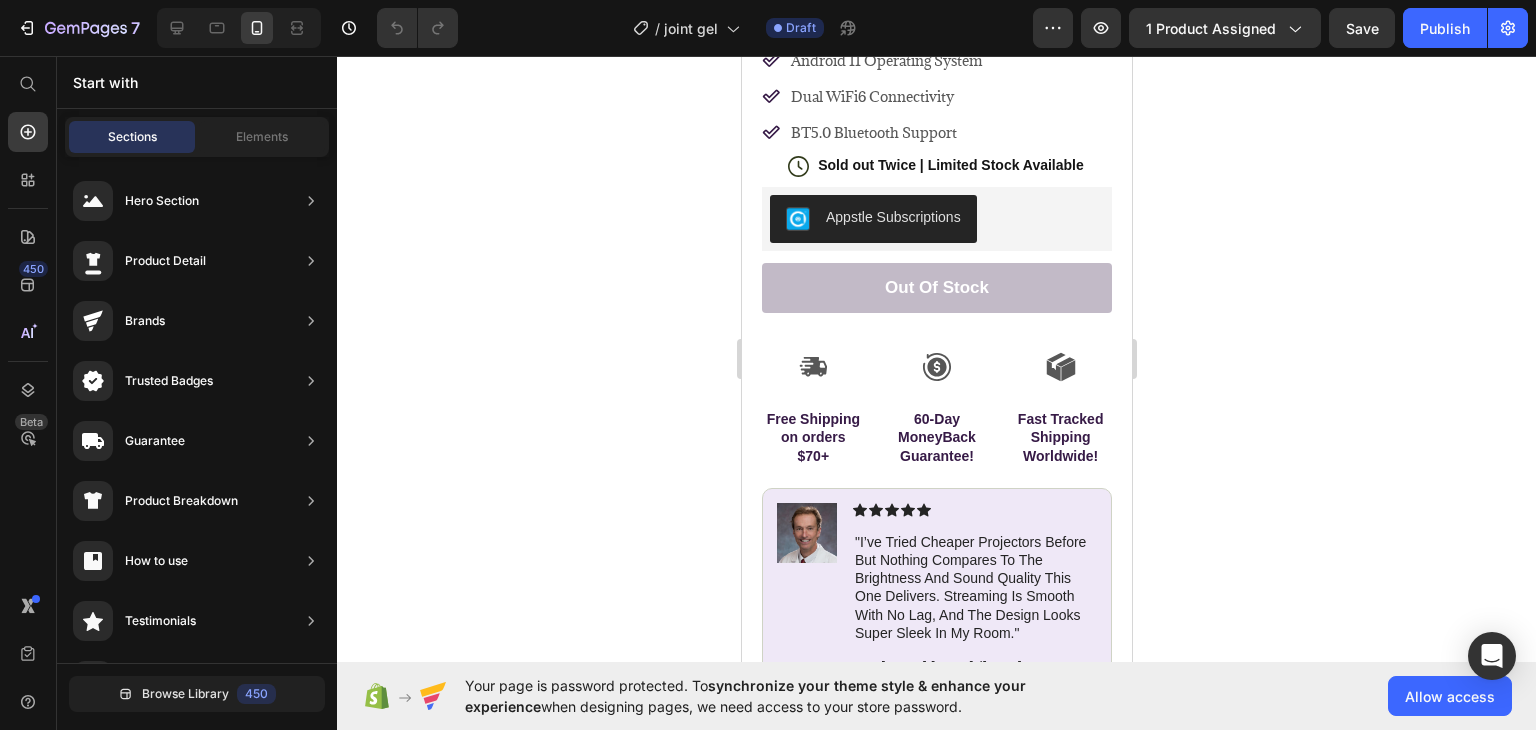 click 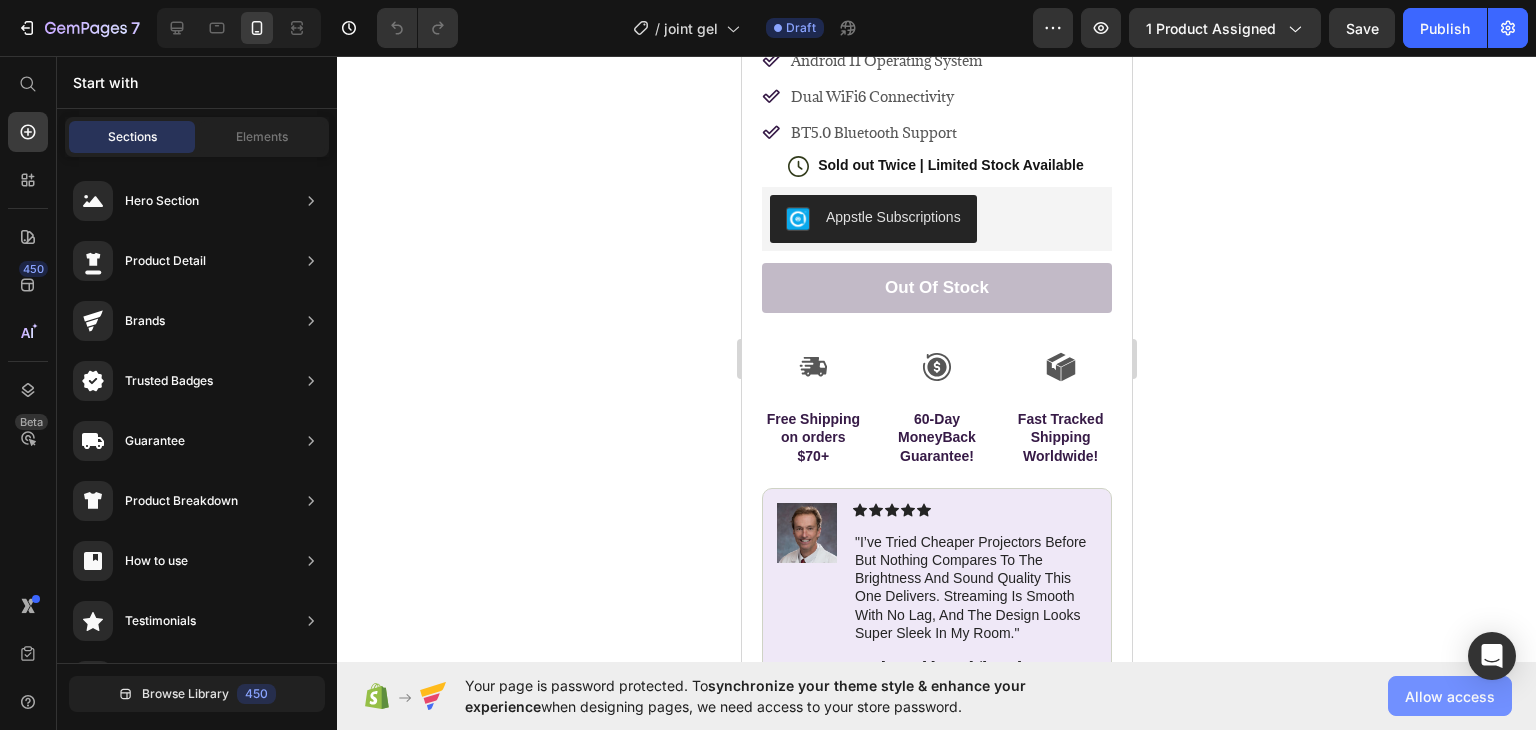 click on "Allow access" at bounding box center [1450, 696] 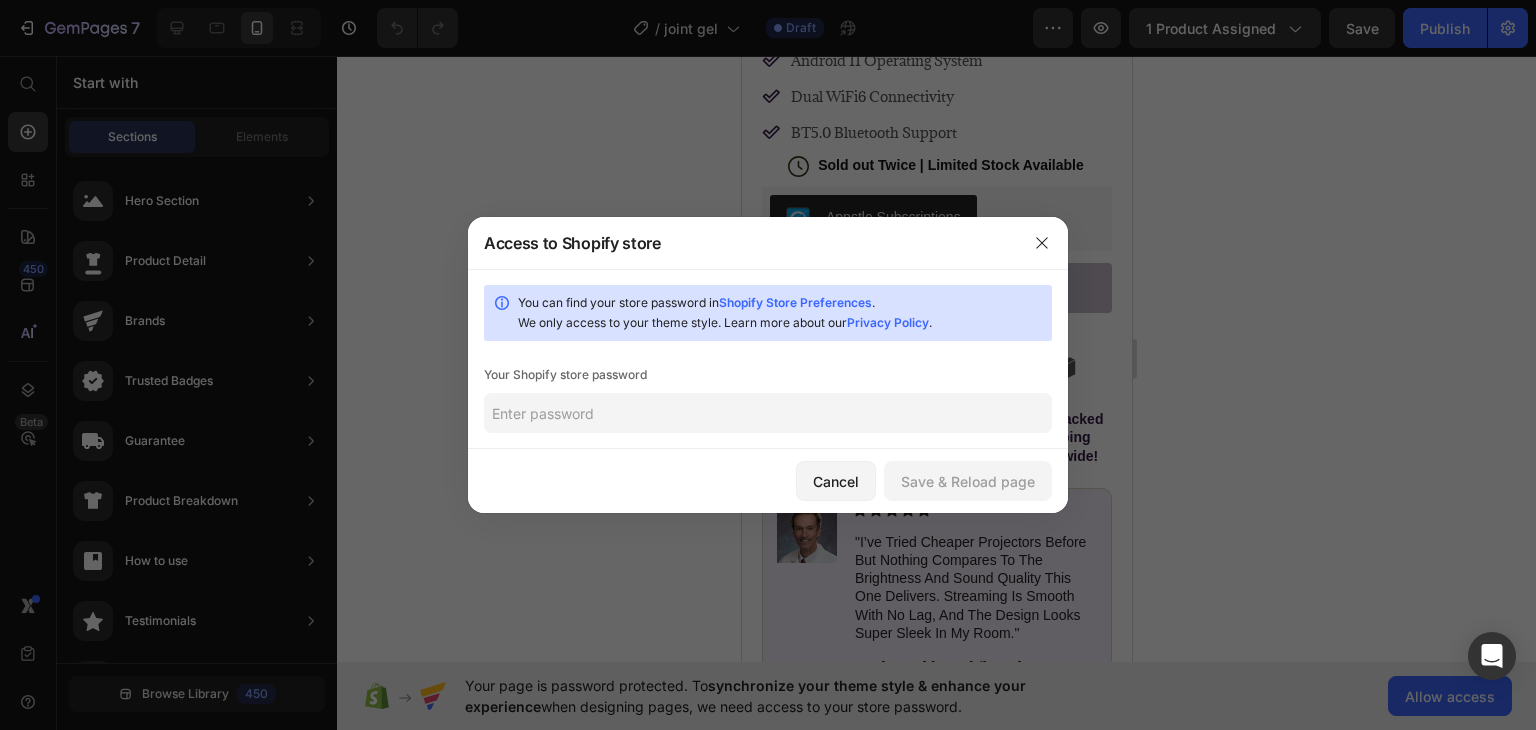 click on "Shopify Store Preferences" at bounding box center [795, 302] 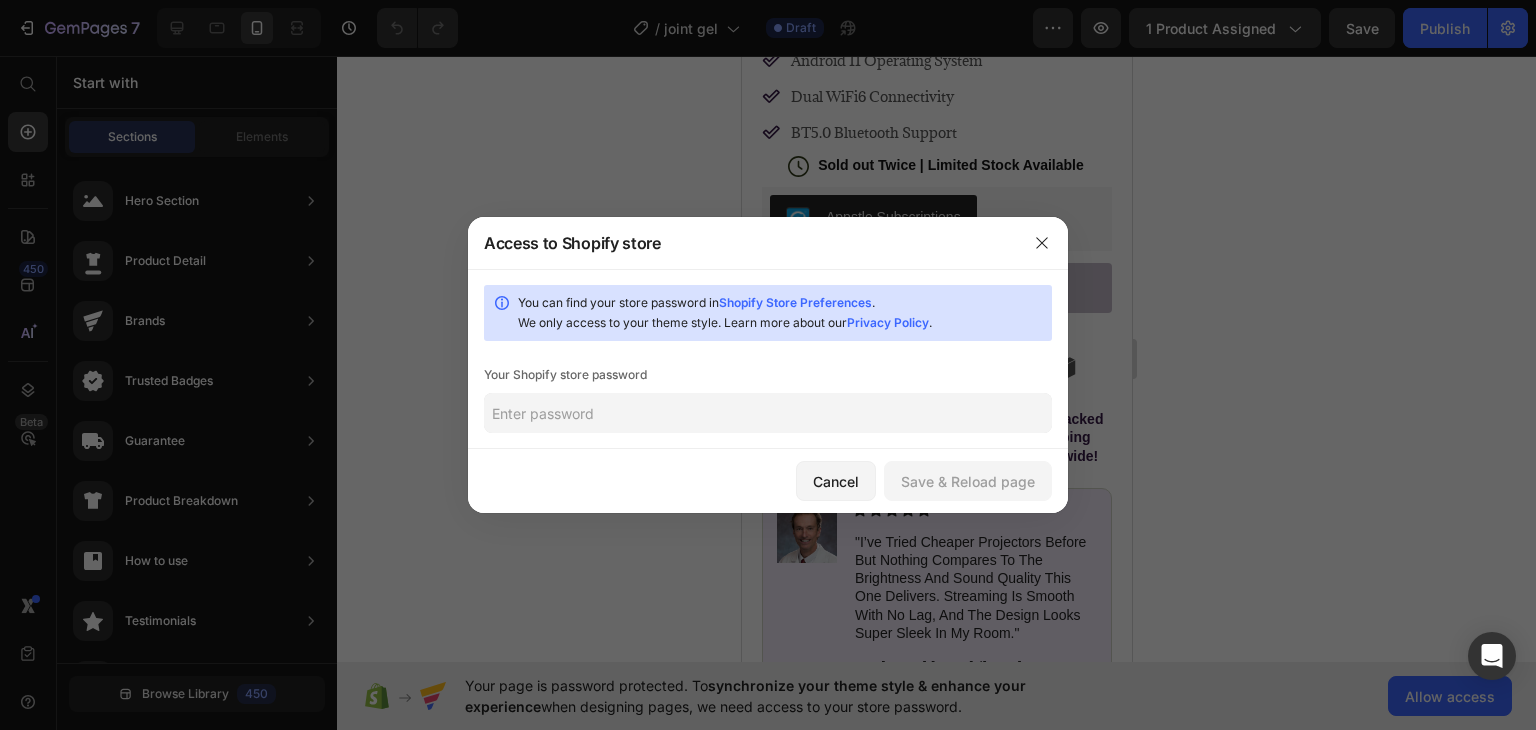 click 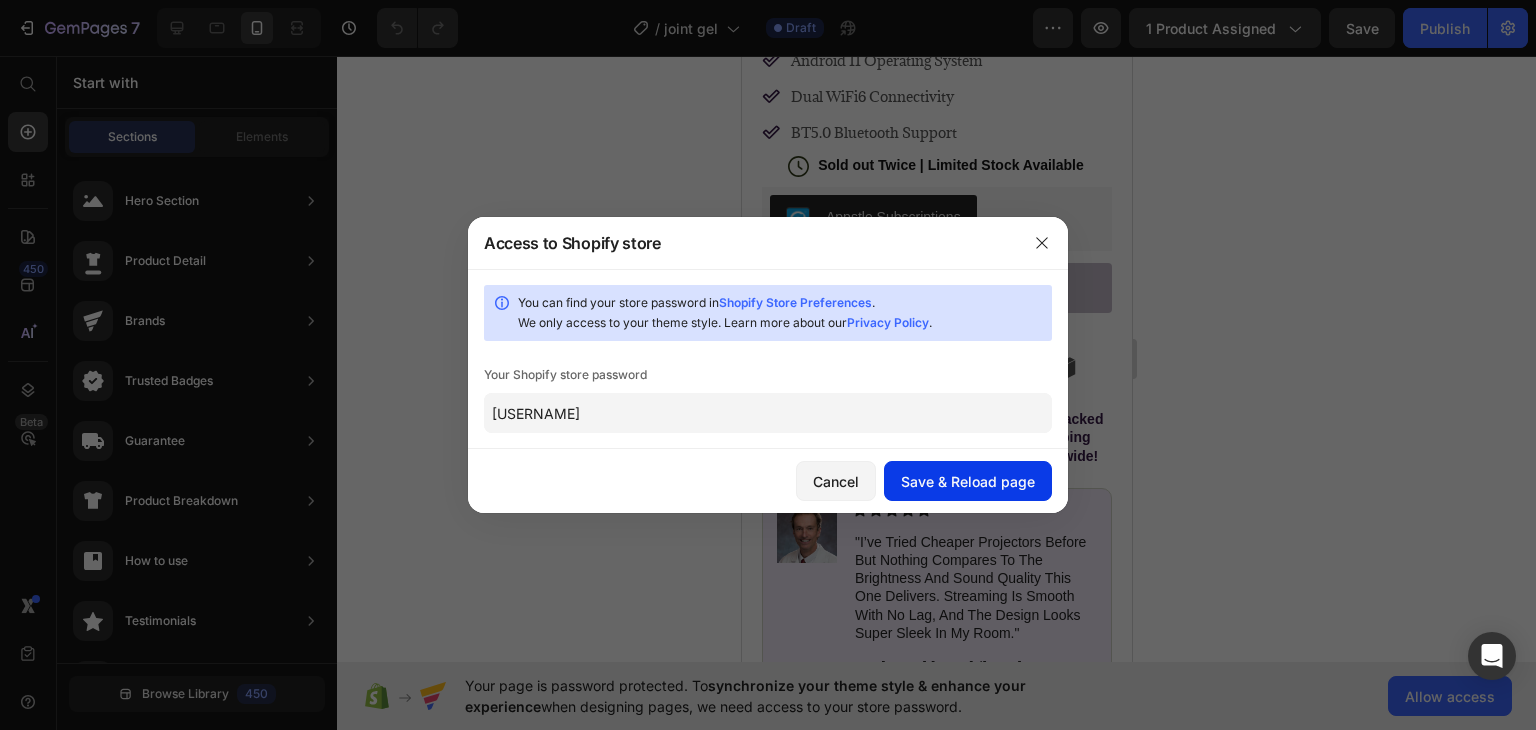 type on "[USERNAME]" 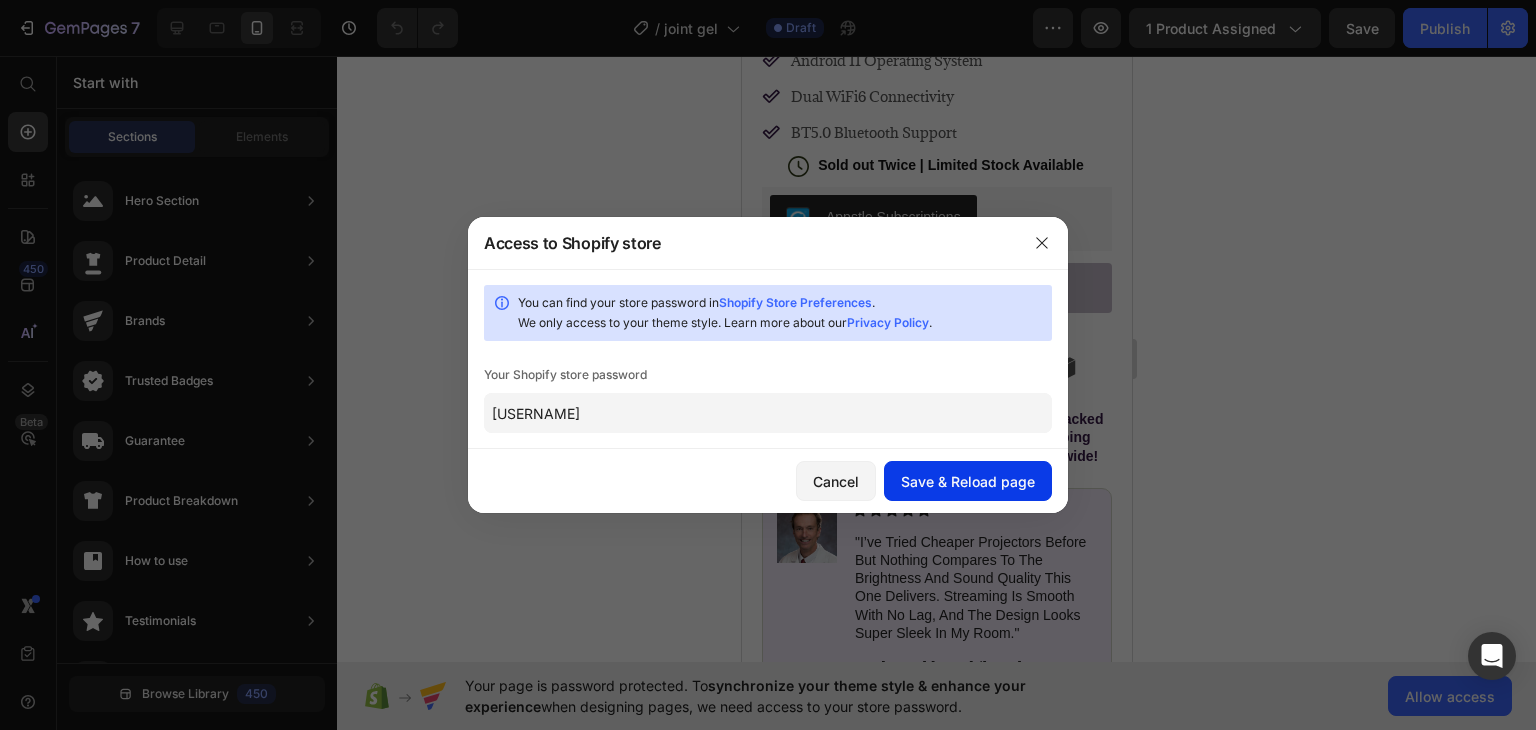 click on "Save & Reload page" at bounding box center (968, 481) 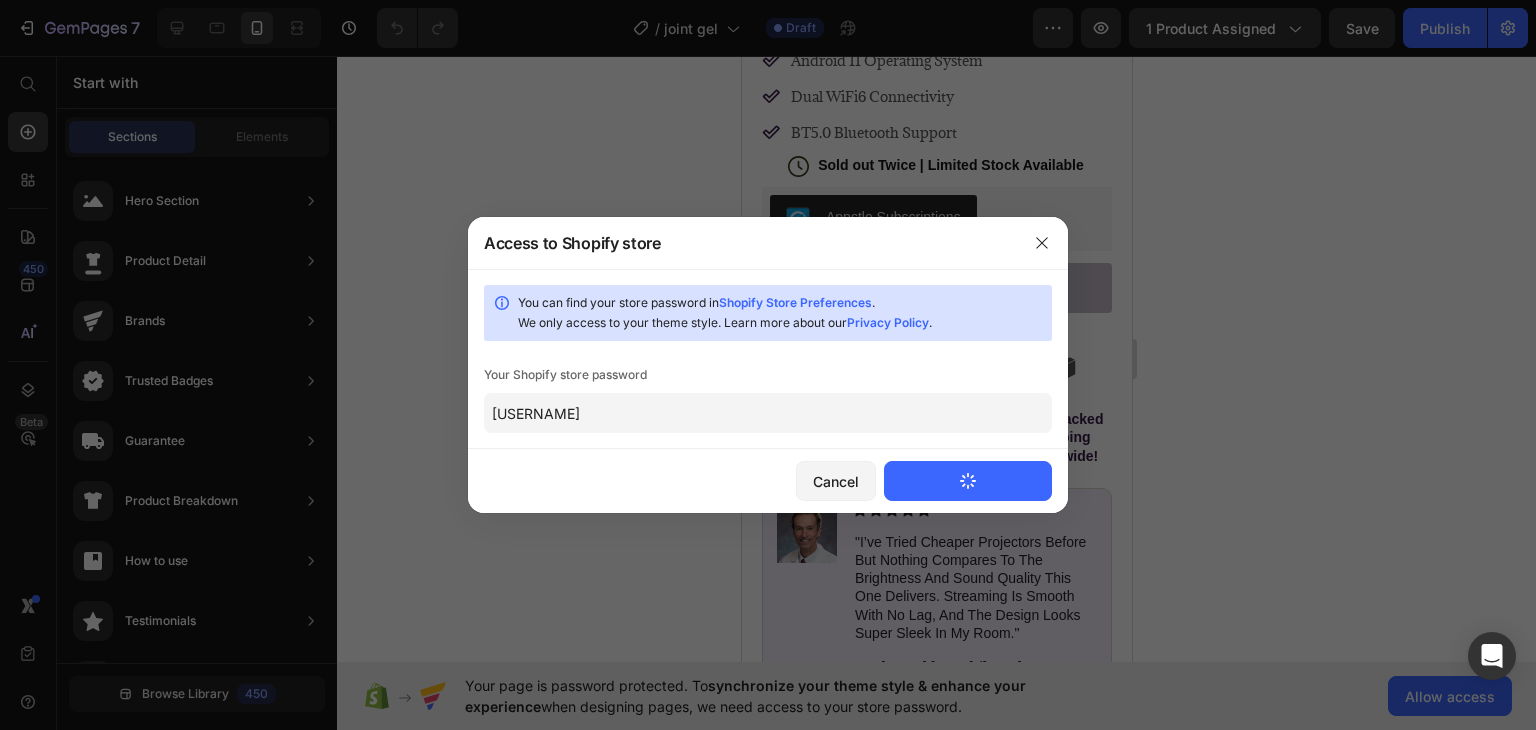 type 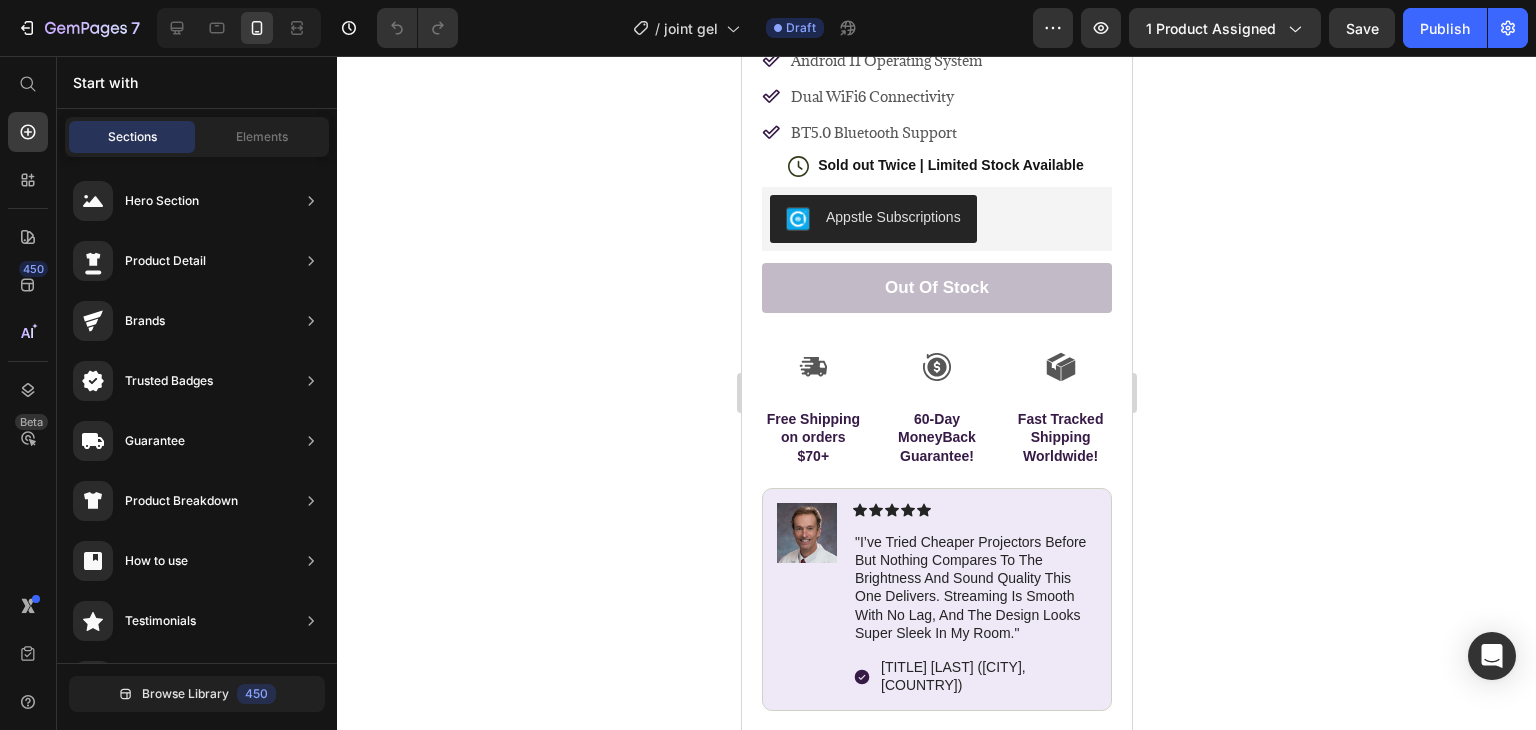 scroll, scrollTop: 0, scrollLeft: 0, axis: both 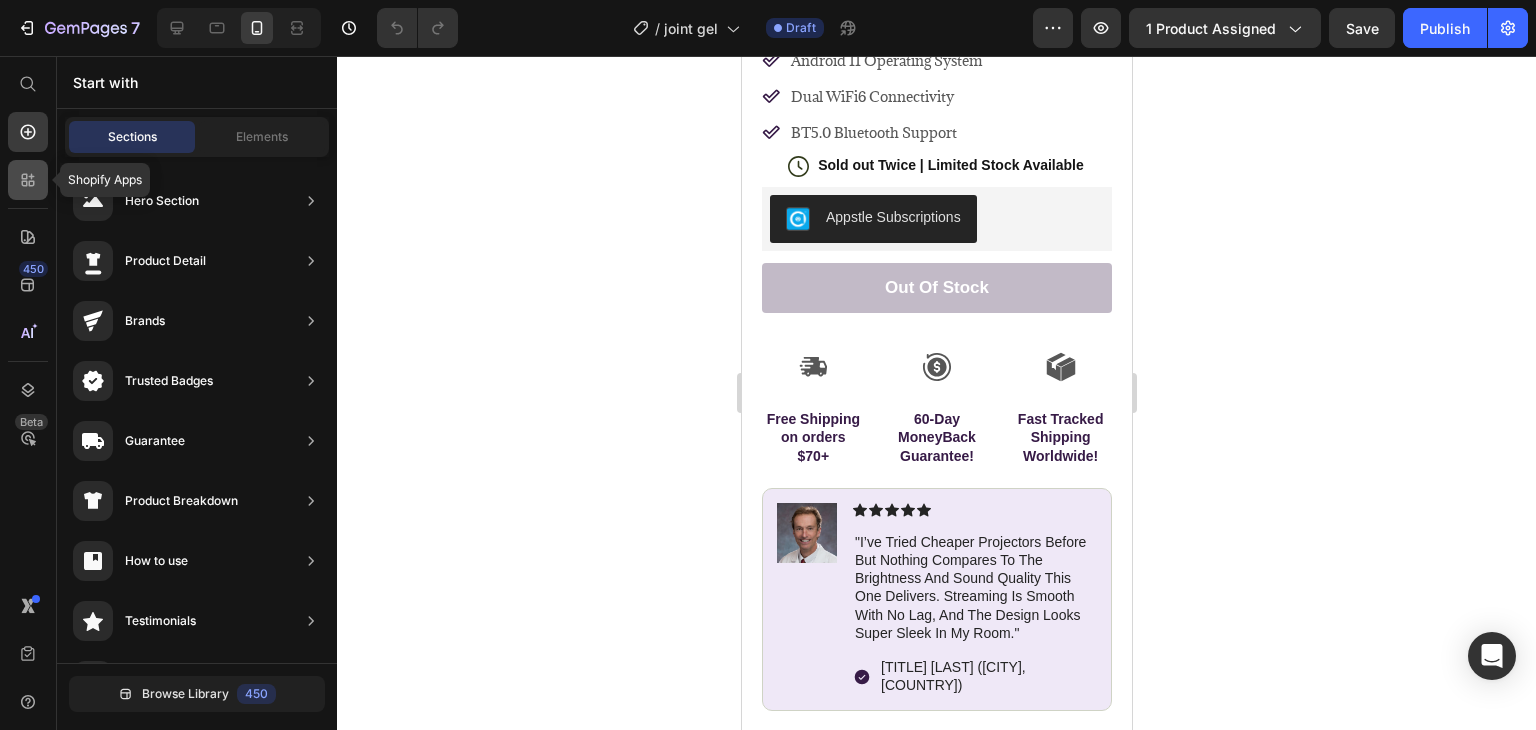 click 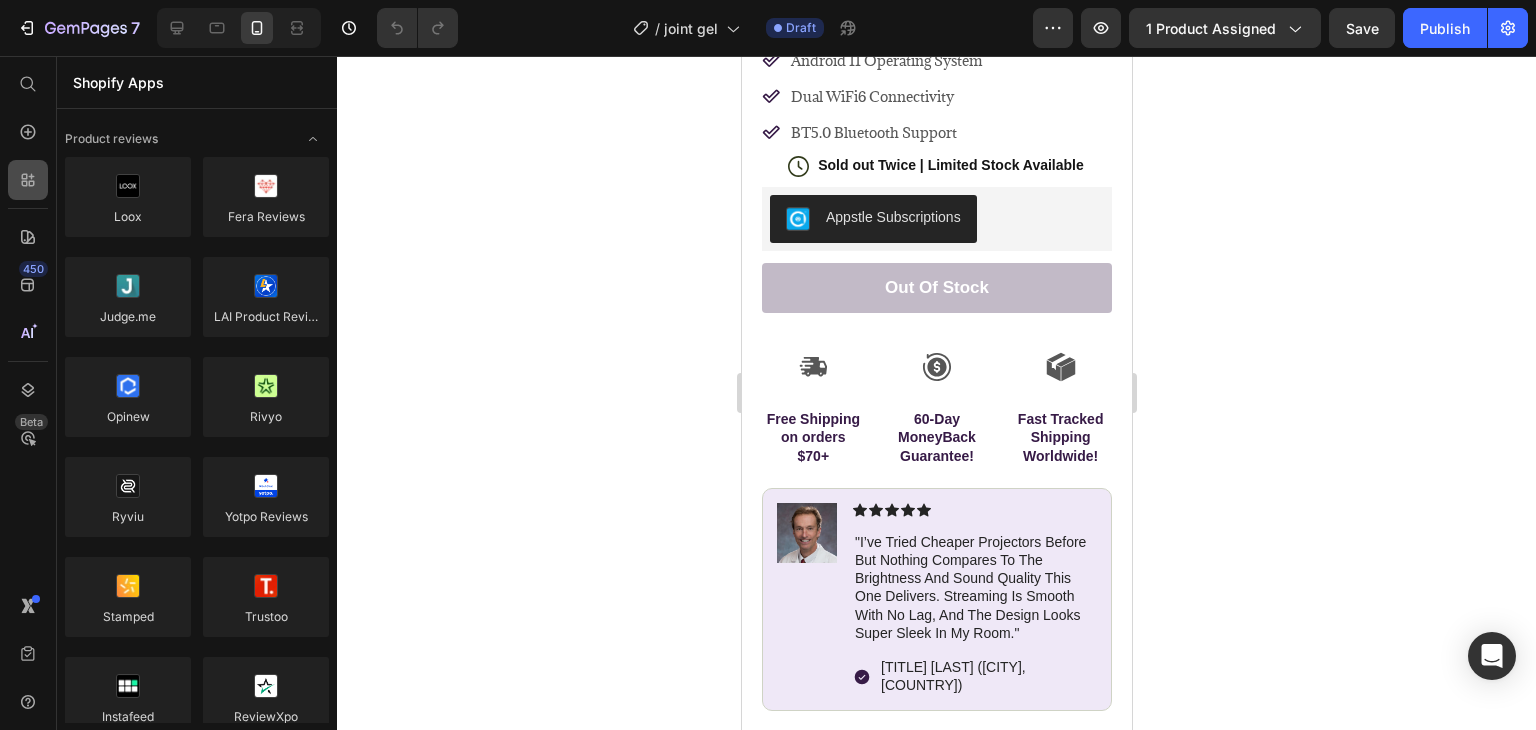 click 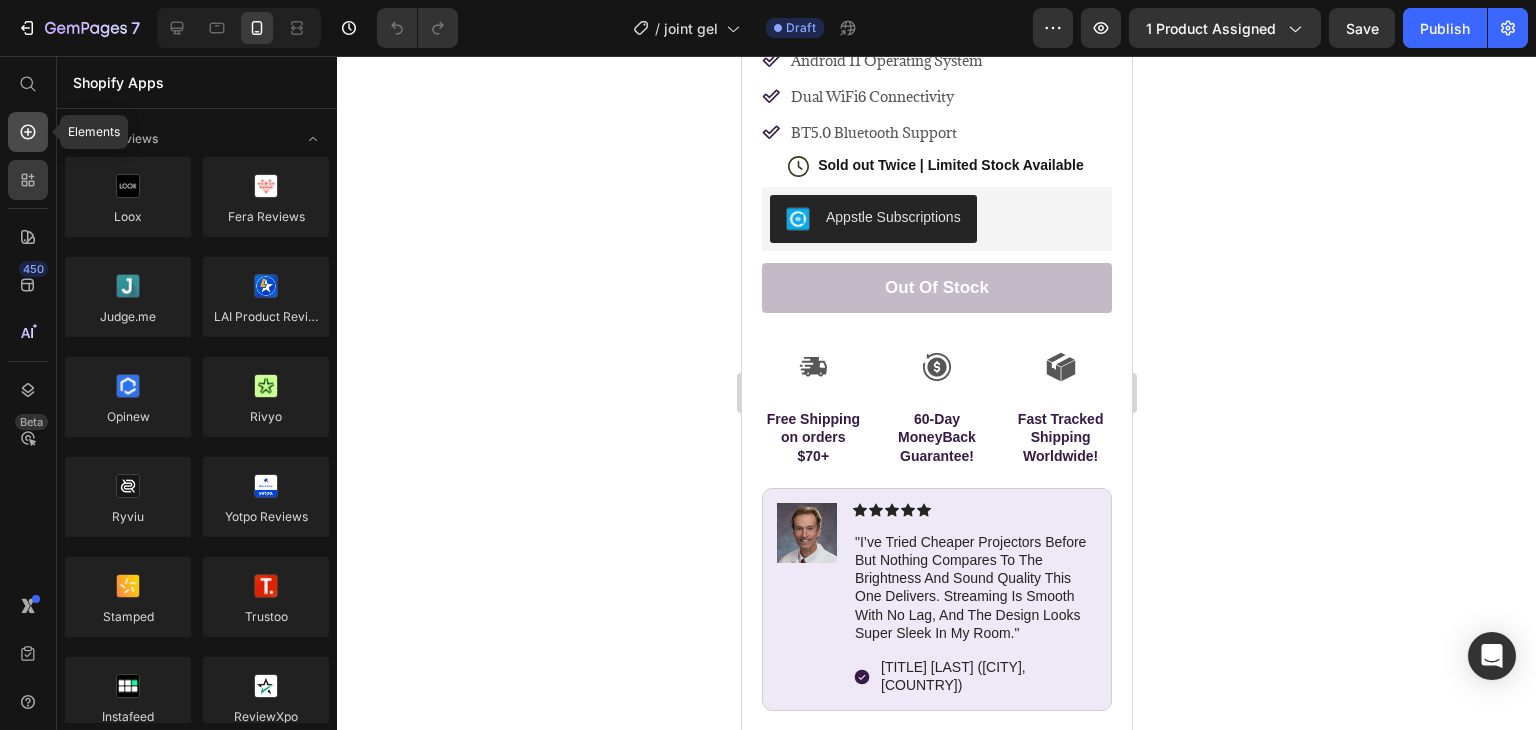 click 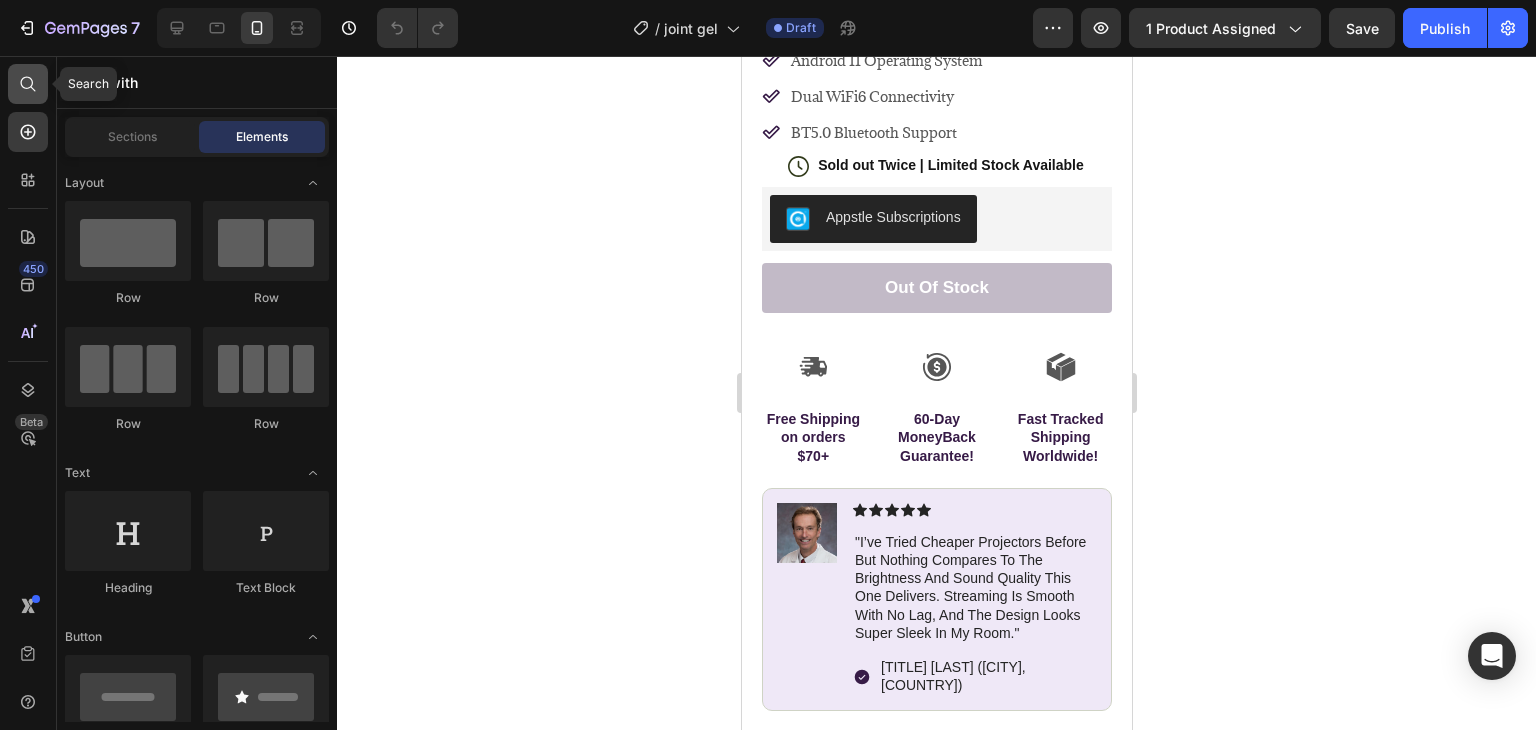 click 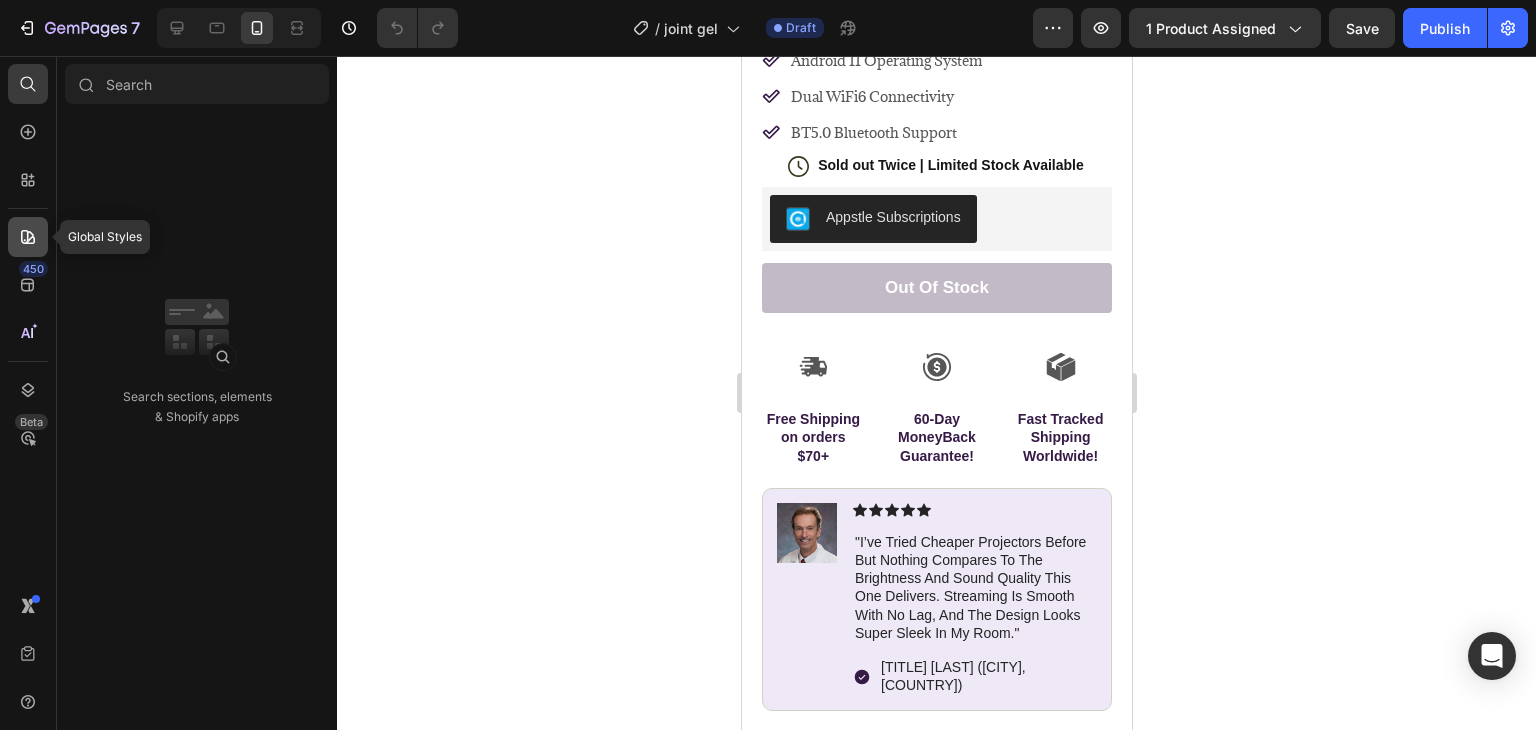 click 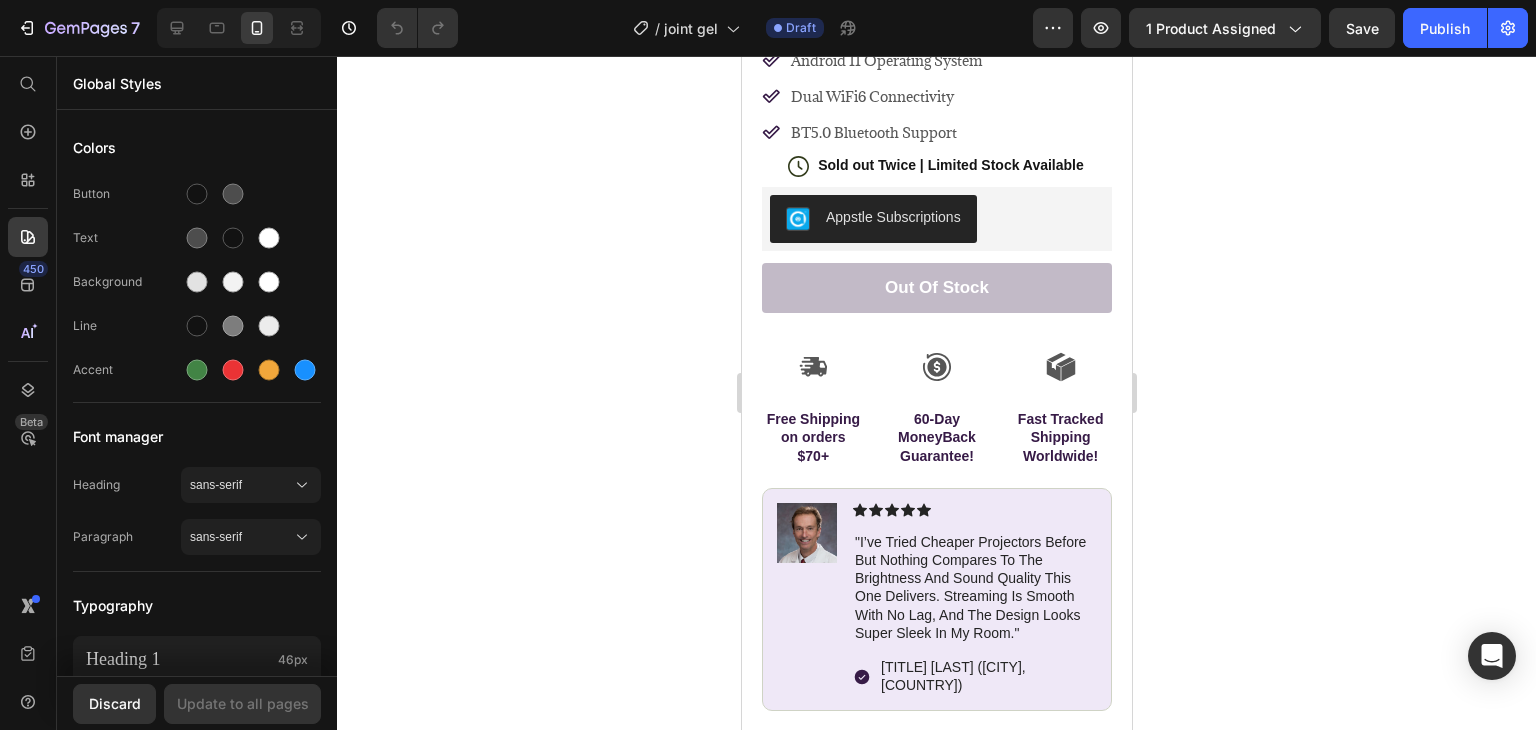 click 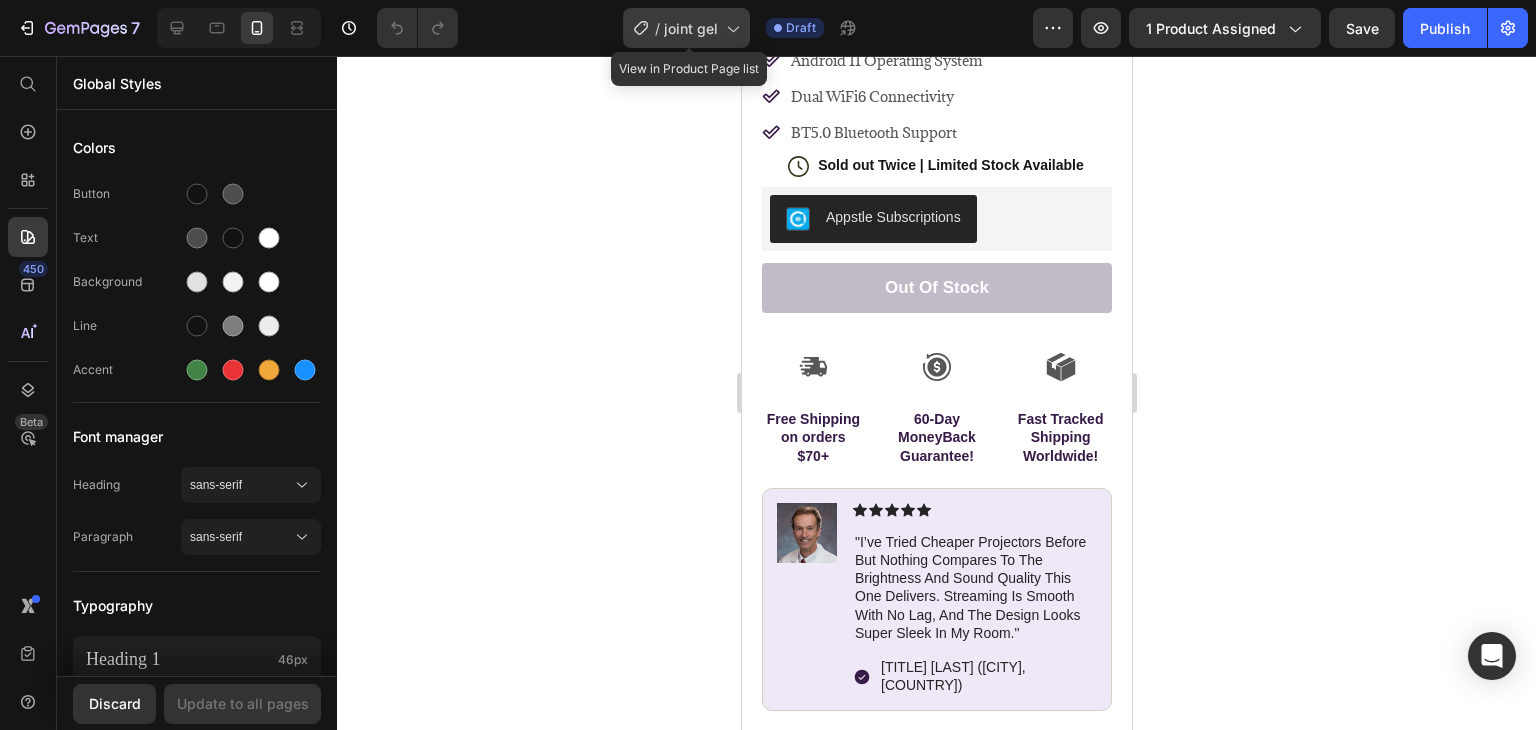 click 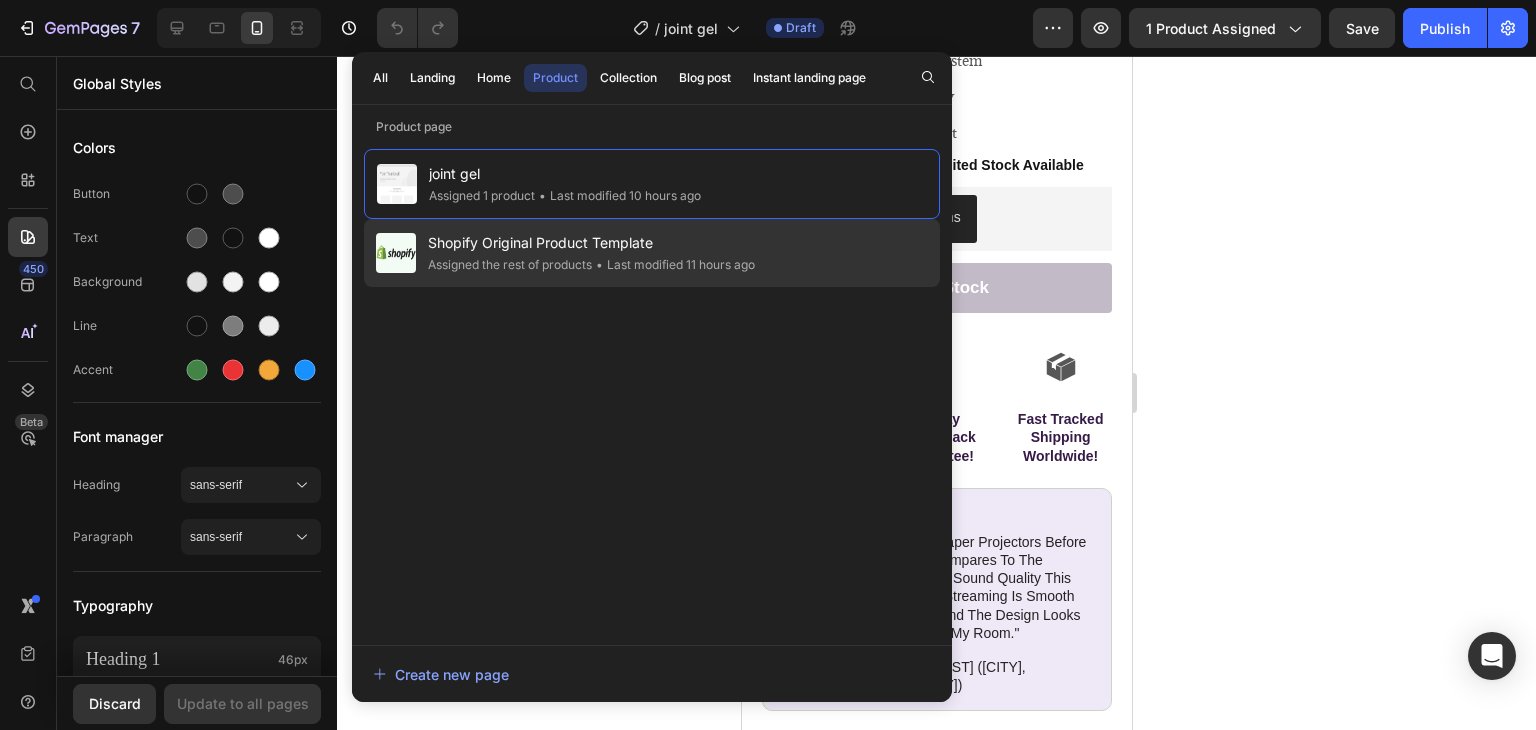 click on "Shopify Original Product Template Assigned the rest of products • Last modified 11 hours ago" 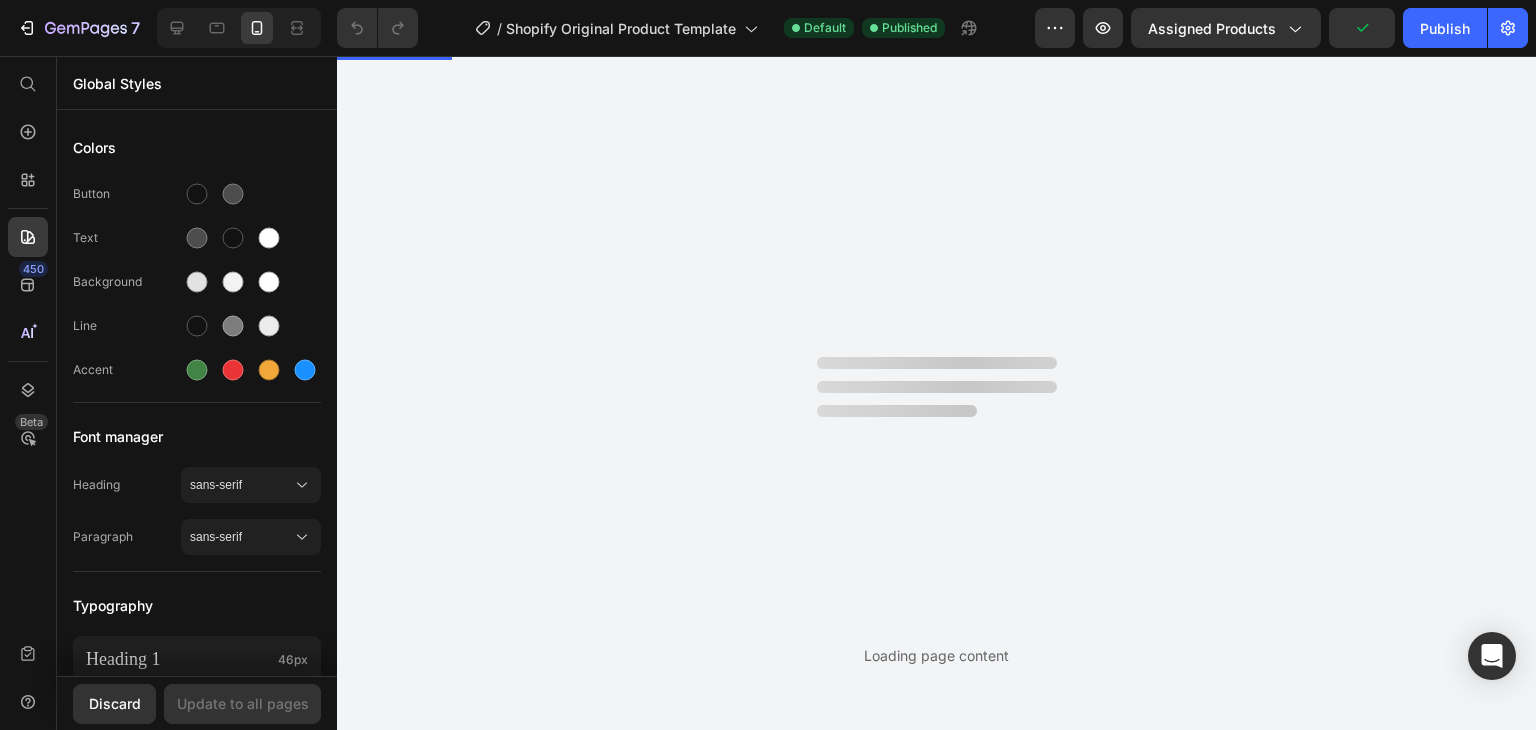 scroll, scrollTop: 0, scrollLeft: 0, axis: both 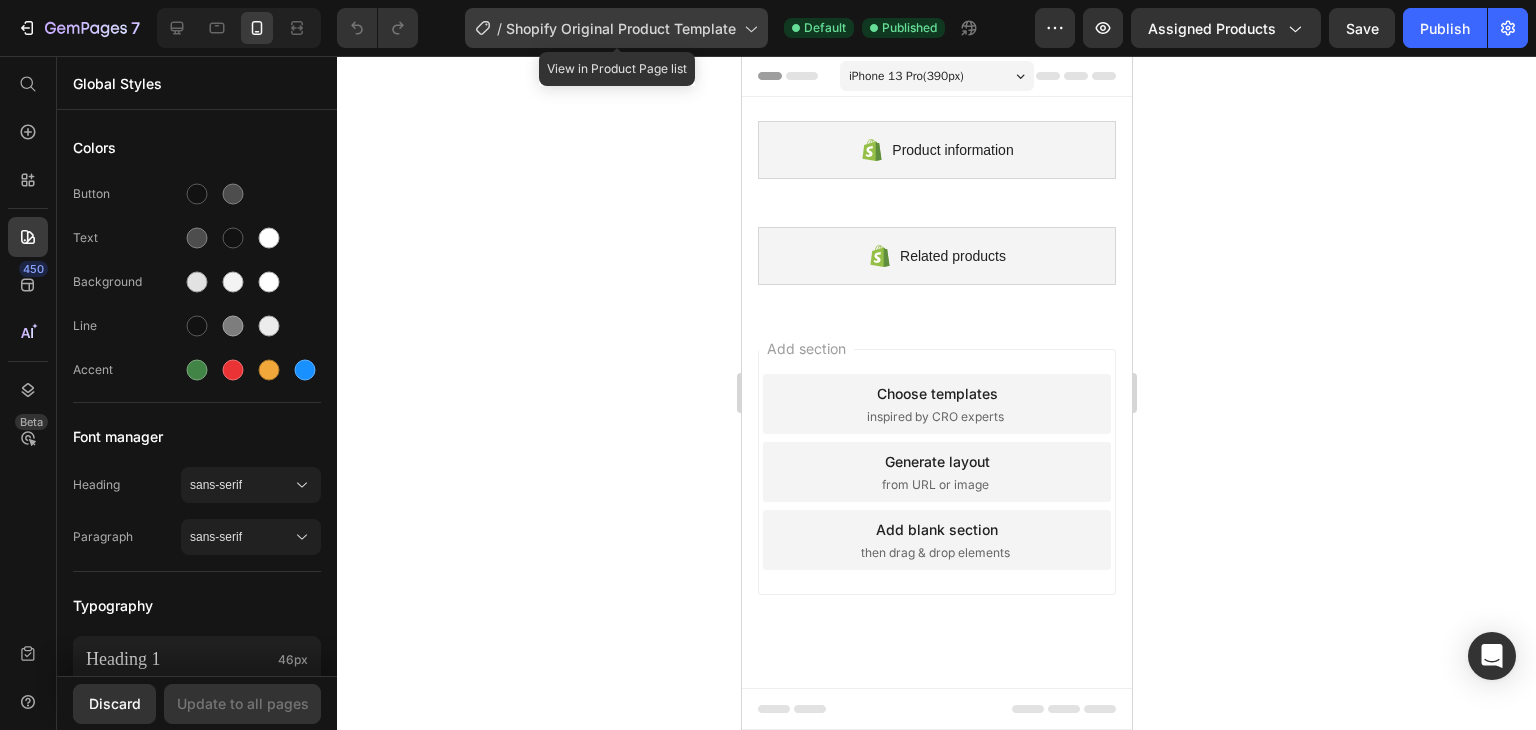 click on "/  Shopify Original Product Template" 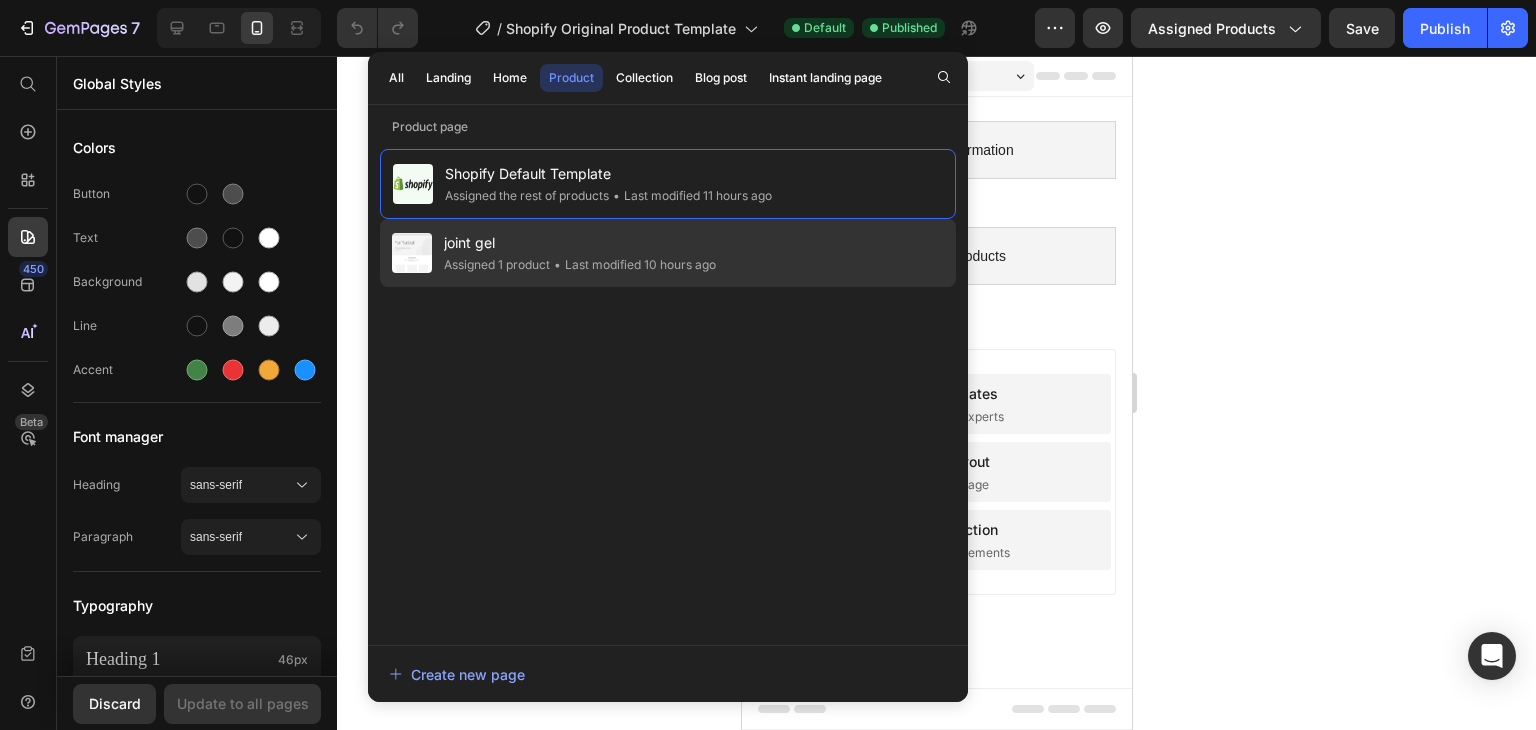 click on "joint gel" at bounding box center (580, 243) 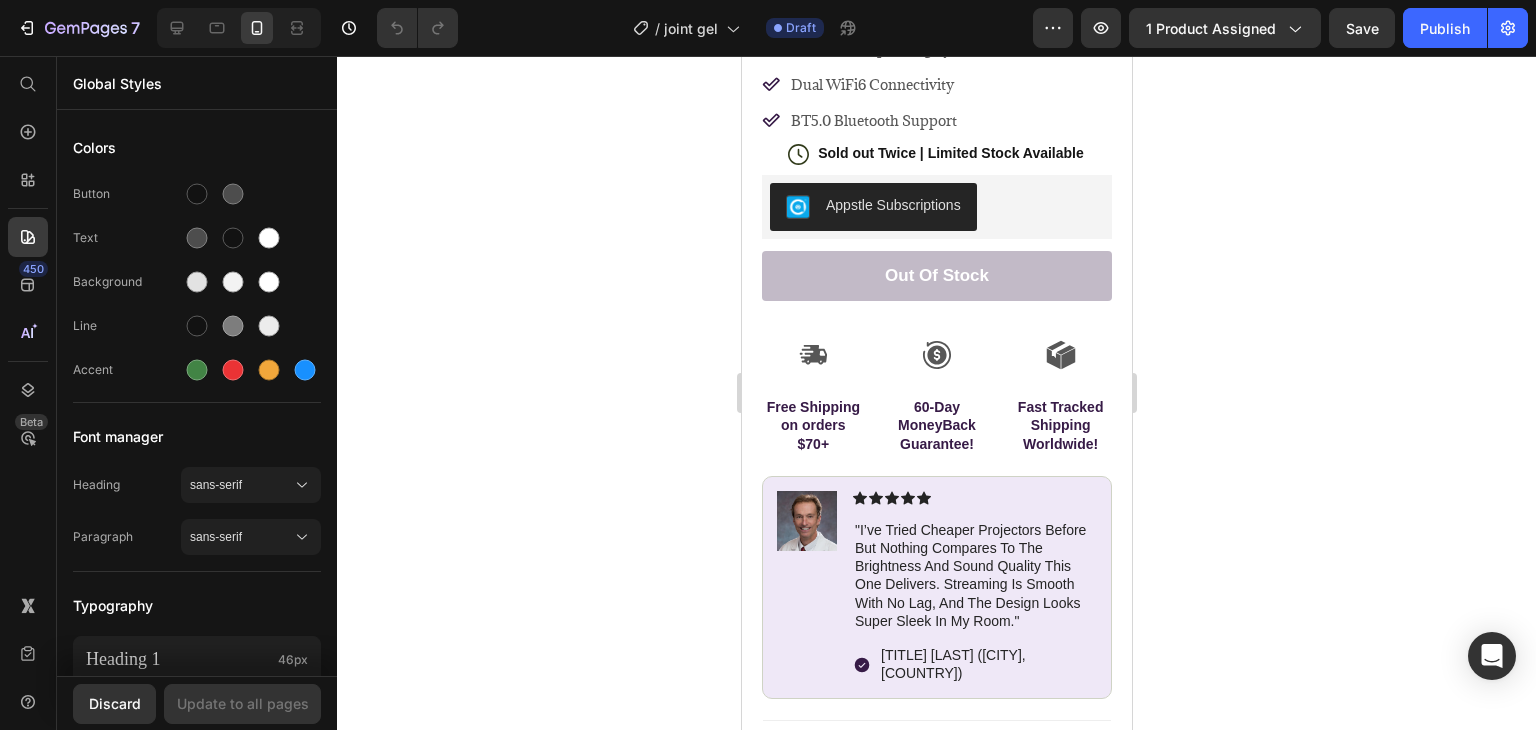 scroll, scrollTop: 763, scrollLeft: 0, axis: vertical 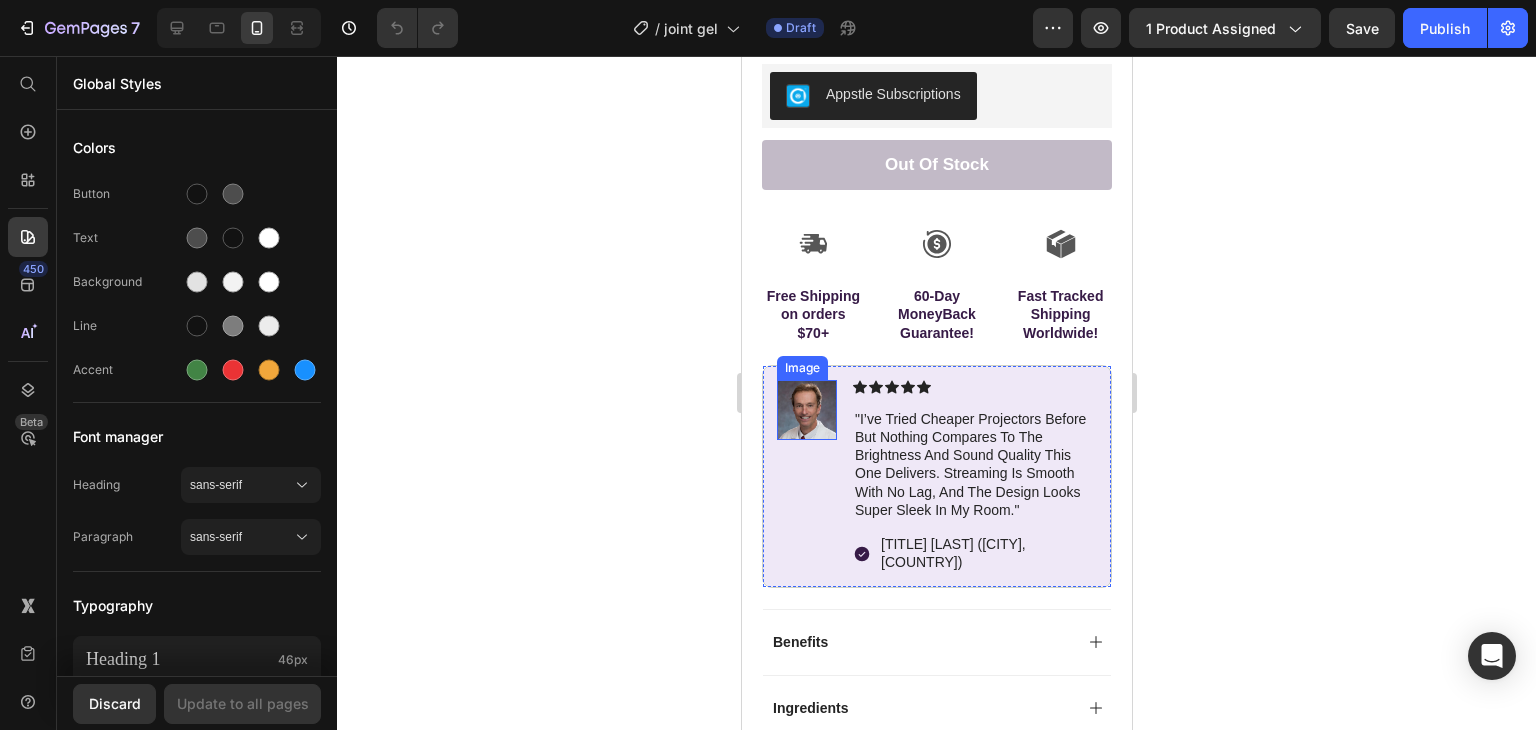 click at bounding box center [806, 410] 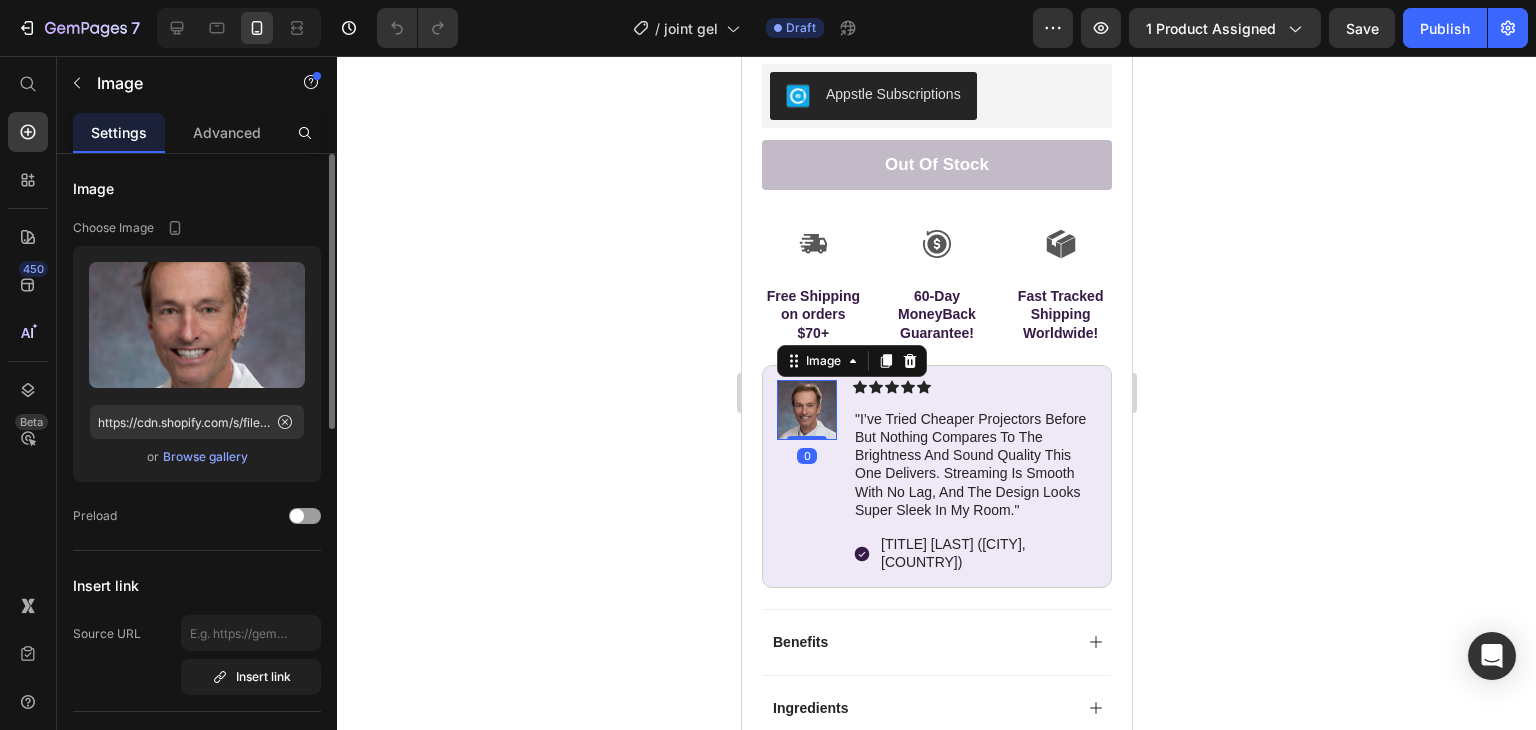 click on "Browse gallery" at bounding box center [205, 457] 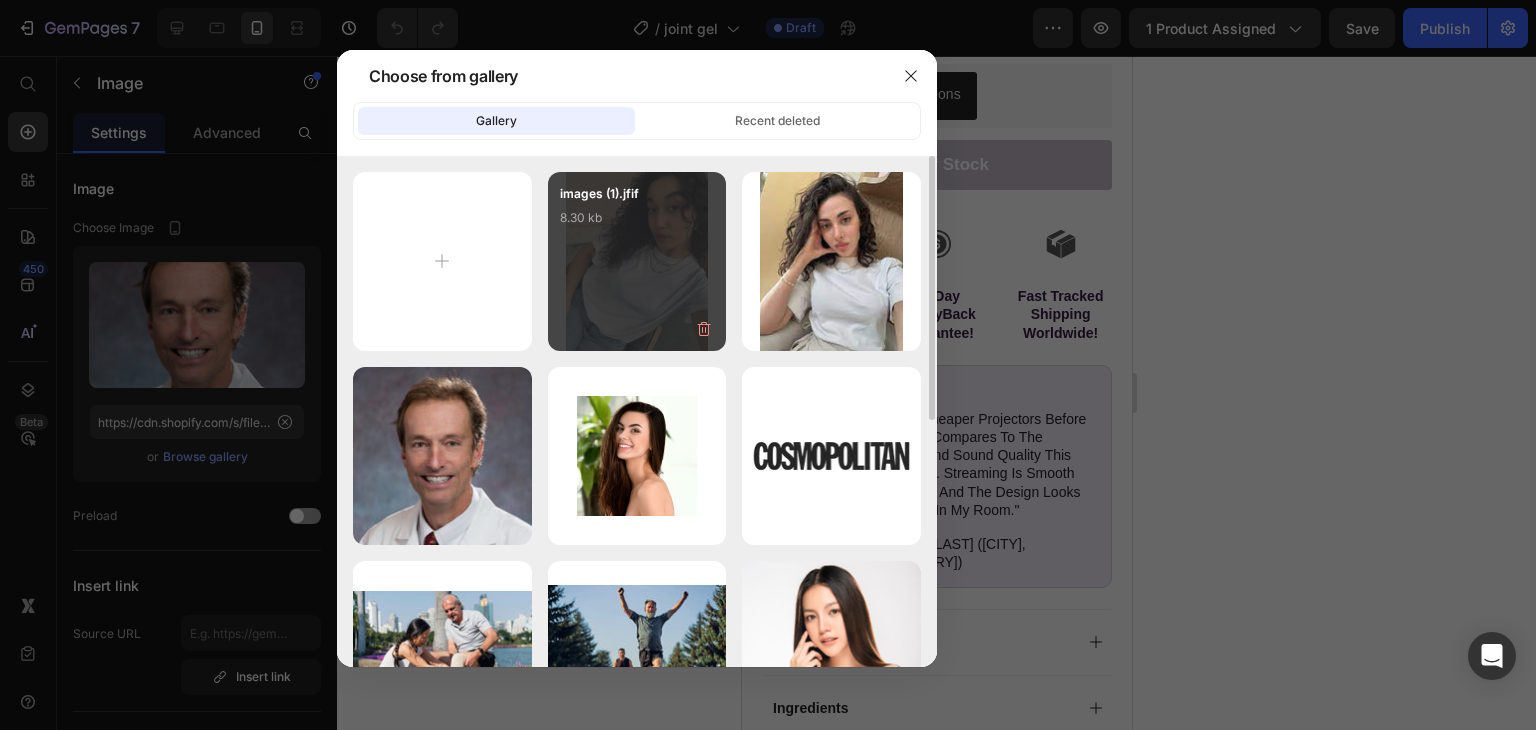 click on "images (1).jfif 8.30 kb" at bounding box center [637, 224] 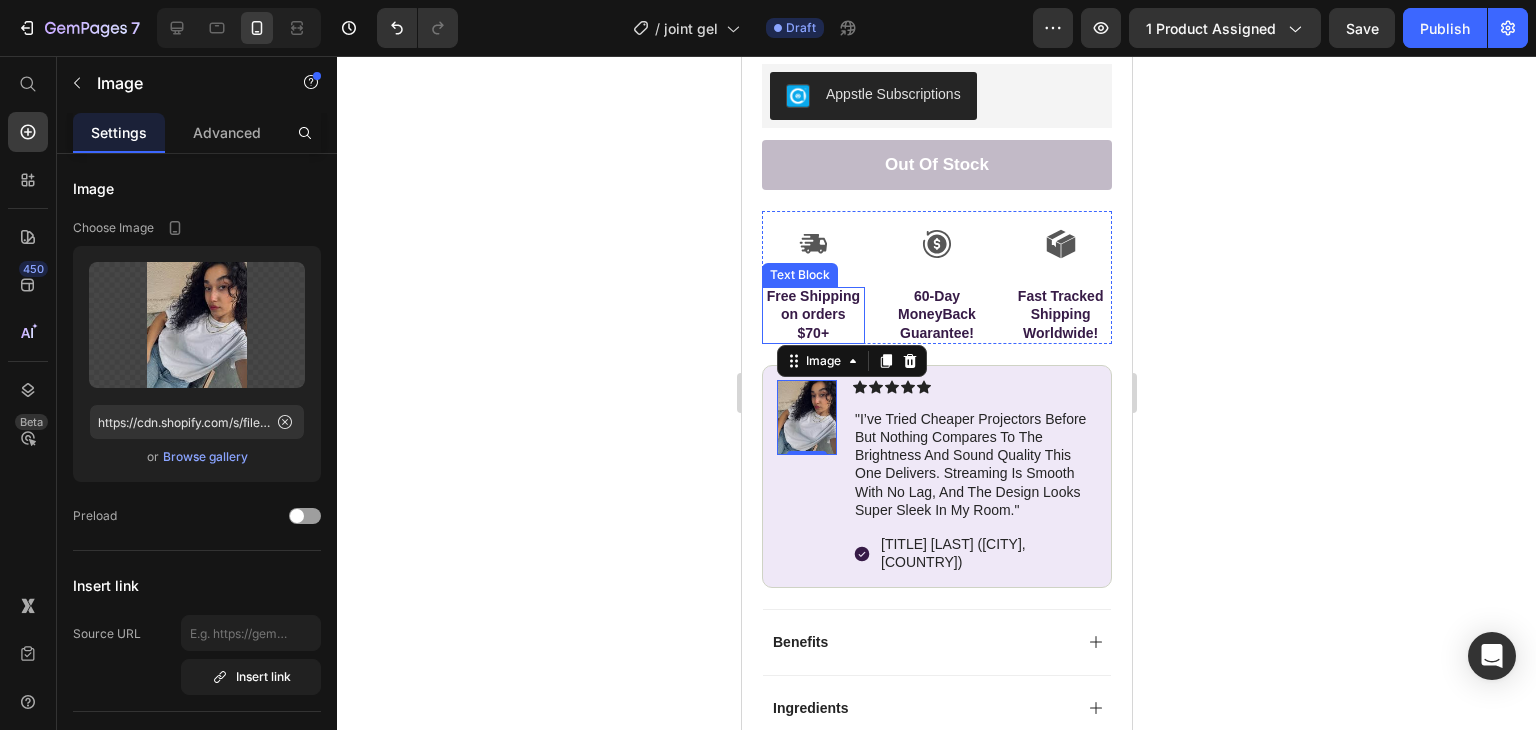 click on "Free Shipping on orders $70+" at bounding box center (812, 314) 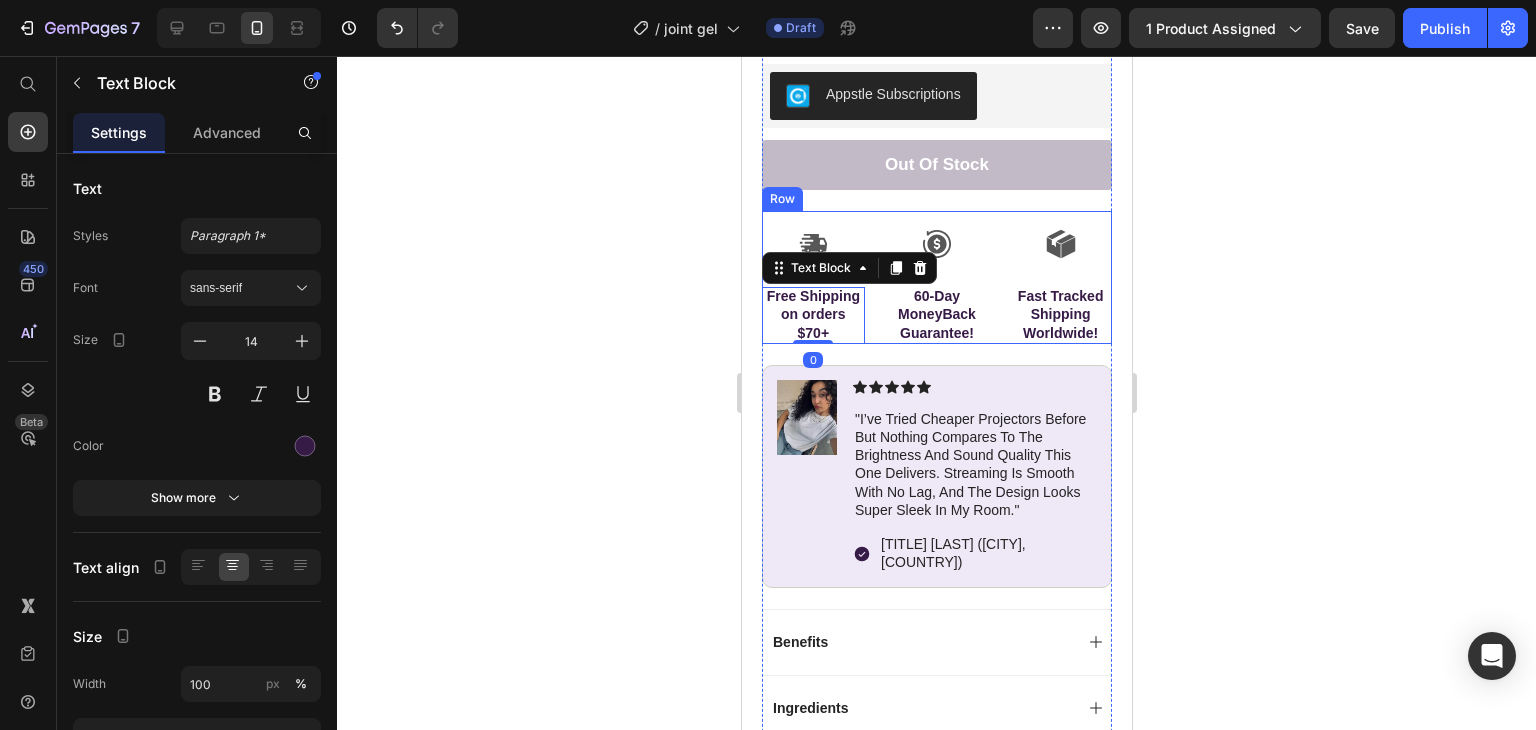 click on "Icon Free Shipping on orders $70+ Text Block   0
Icon 60-Day MoneyBack Guarantee! Text Block
Icon Fast Tracked Shipping Worldwide! Text Block Row" at bounding box center (936, 277) 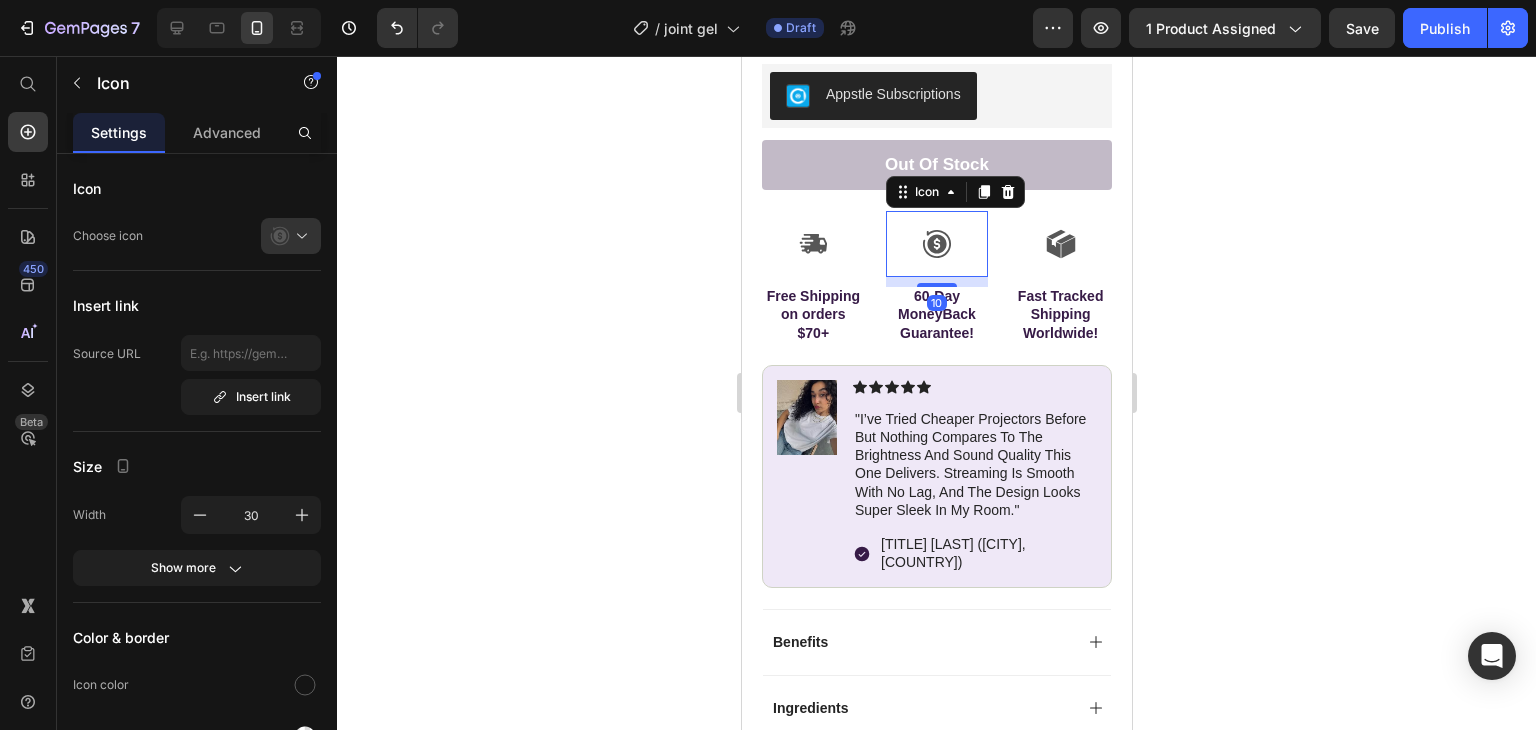 click 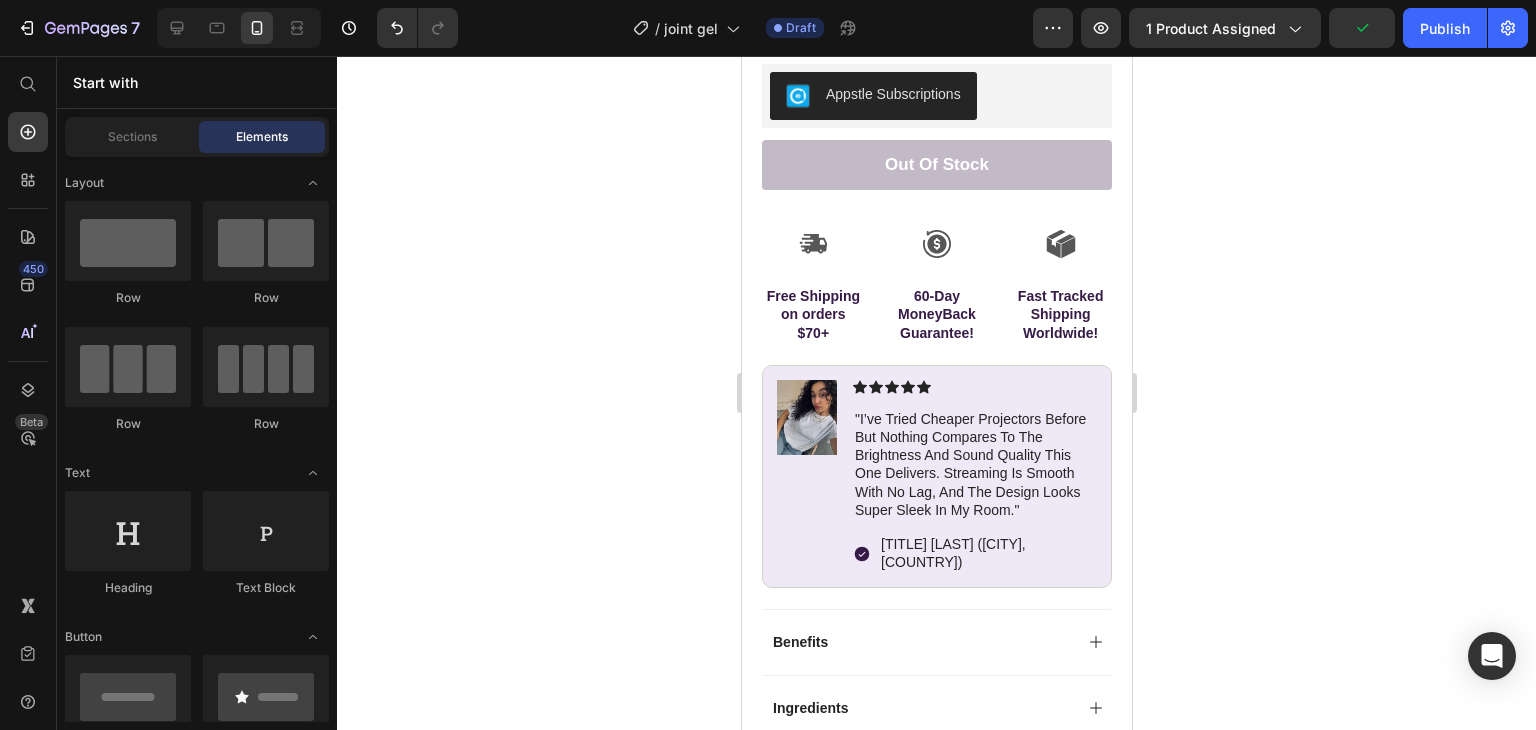 click 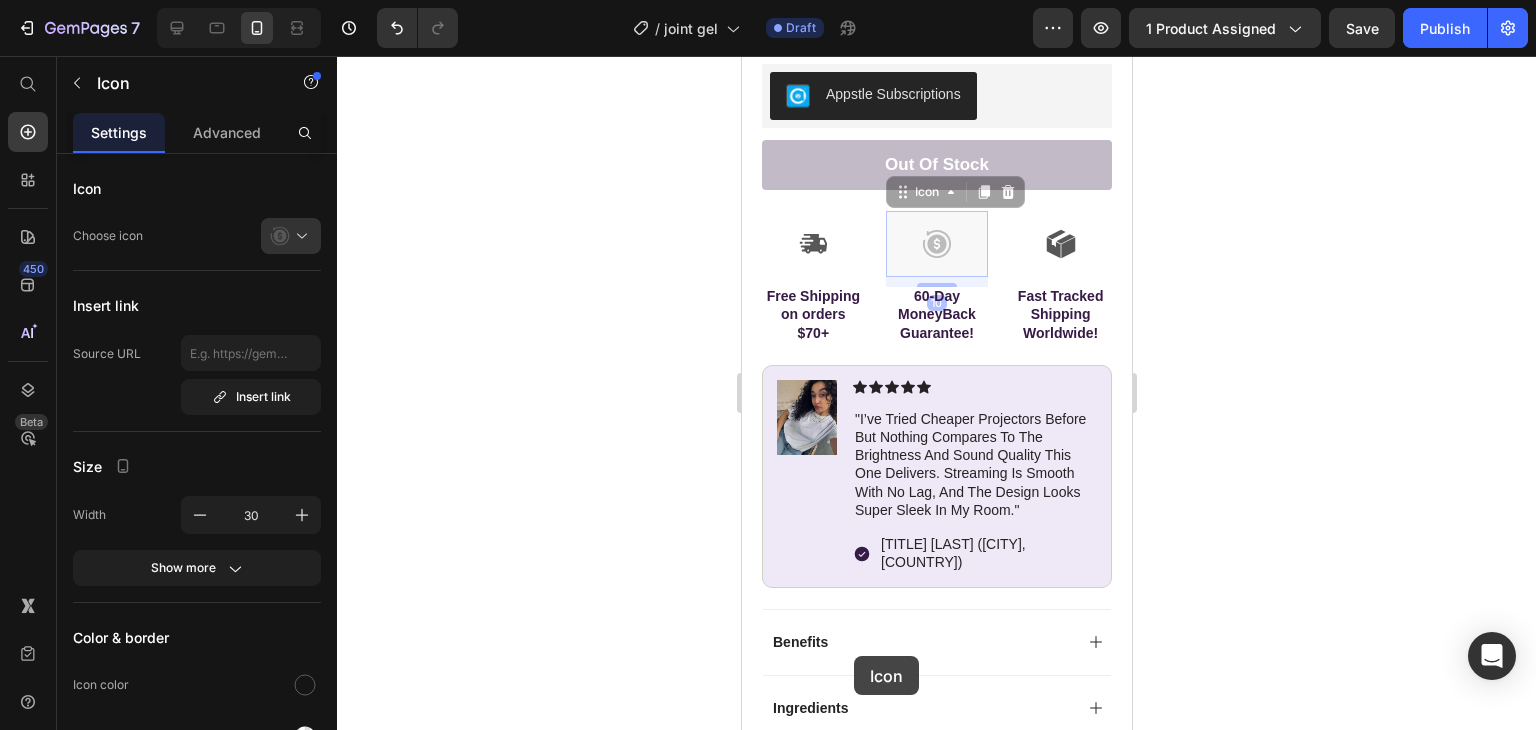 drag, startPoint x: 933, startPoint y: 237, endPoint x: 870, endPoint y: 652, distance: 419.7547 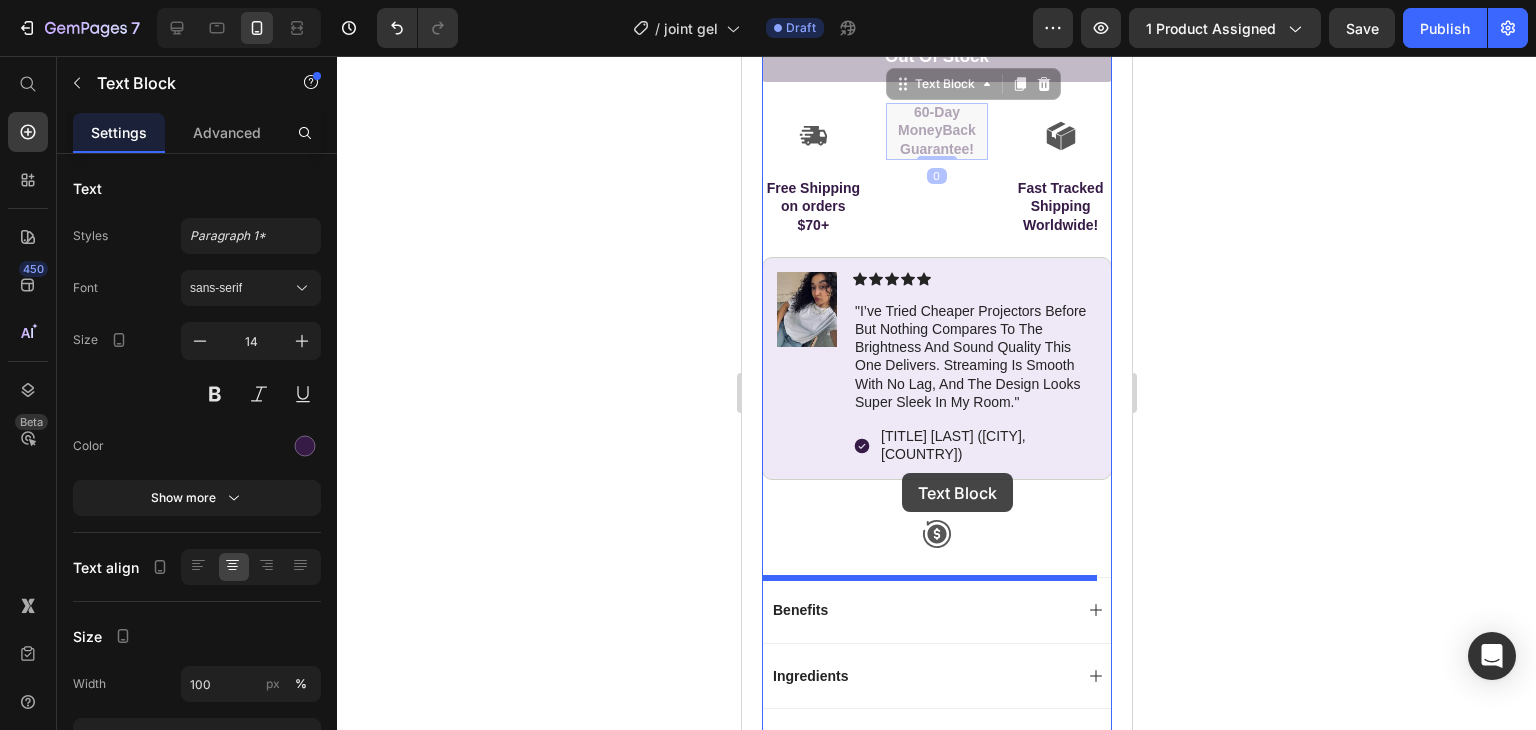 scroll, scrollTop: 911, scrollLeft: 0, axis: vertical 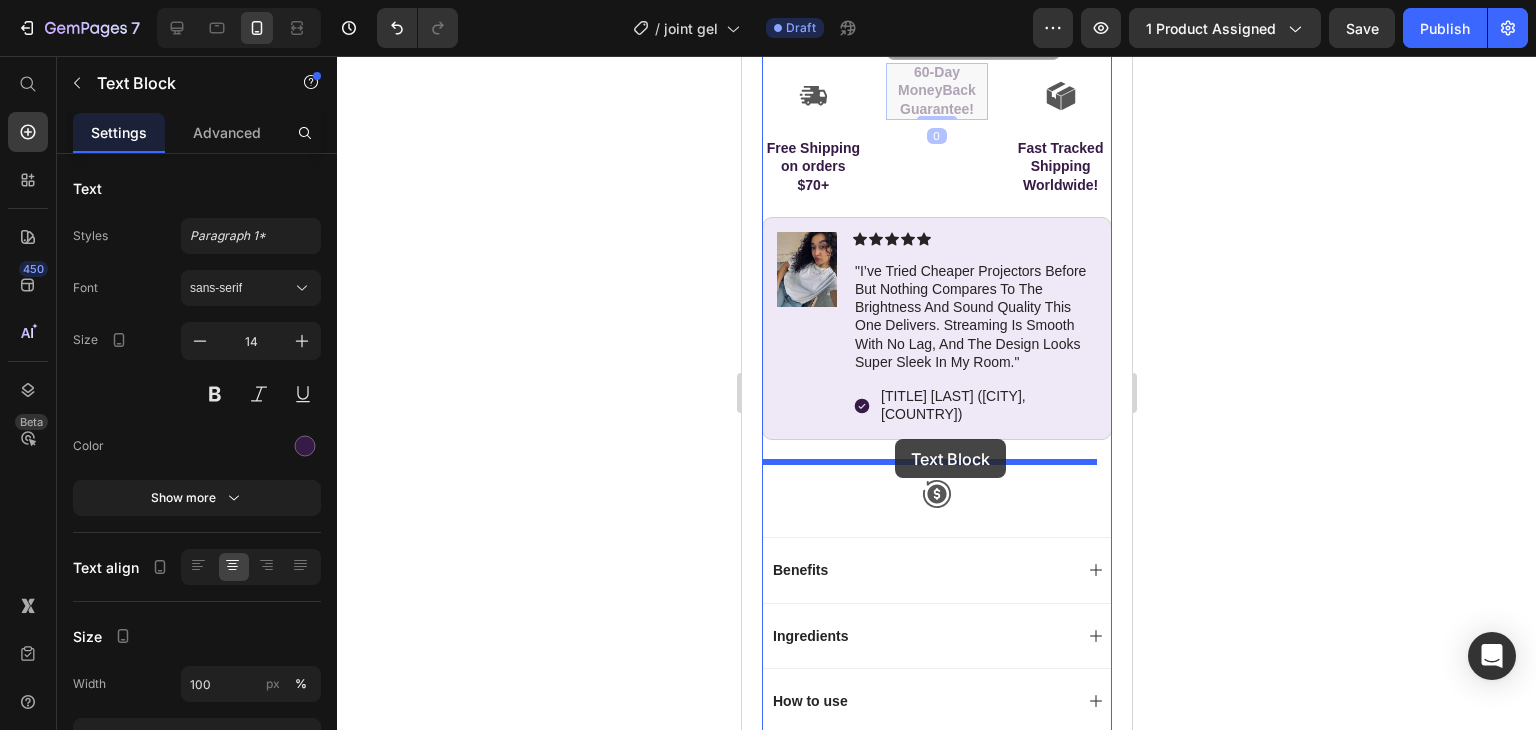 drag, startPoint x: 936, startPoint y: 222, endPoint x: 894, endPoint y: 439, distance: 221.02715 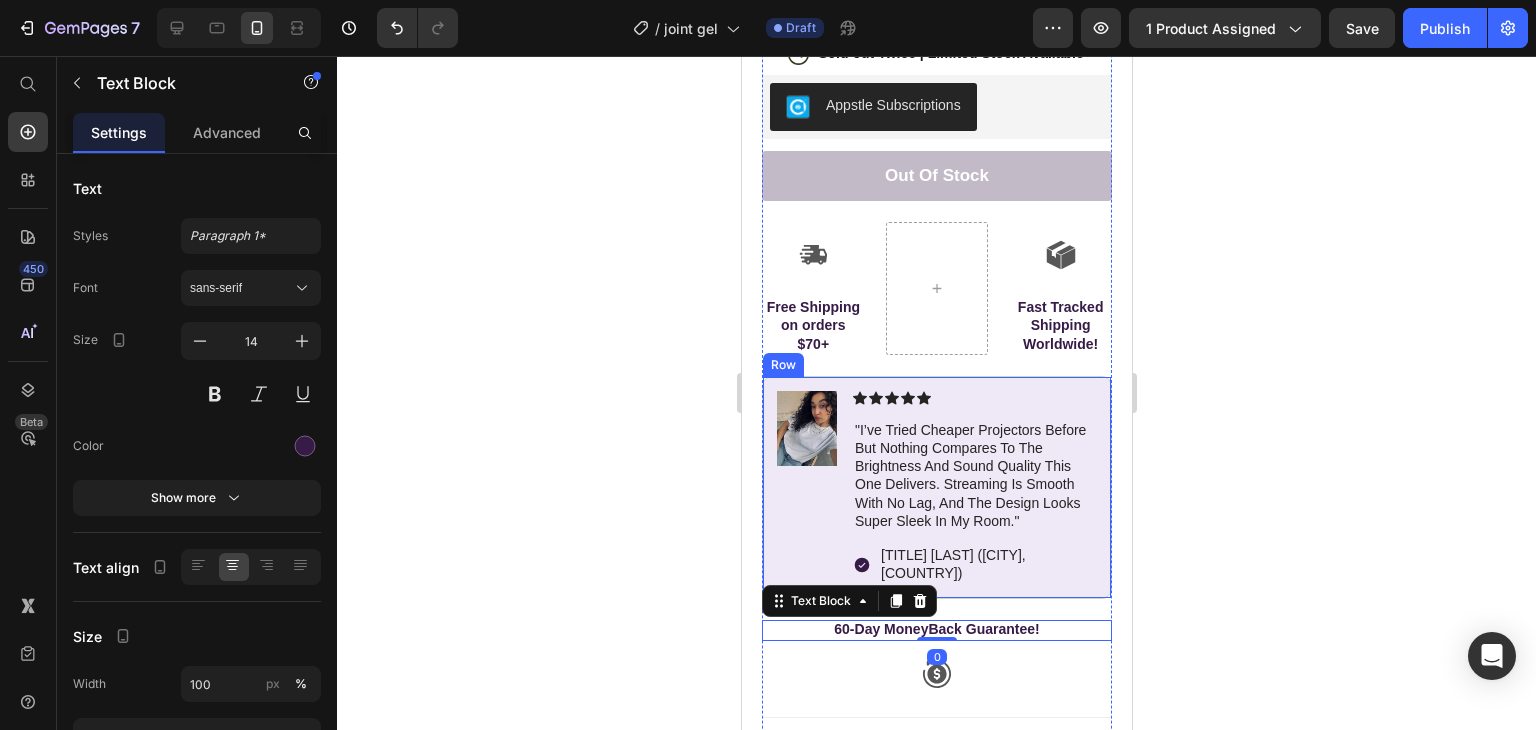 scroll, scrollTop: 752, scrollLeft: 0, axis: vertical 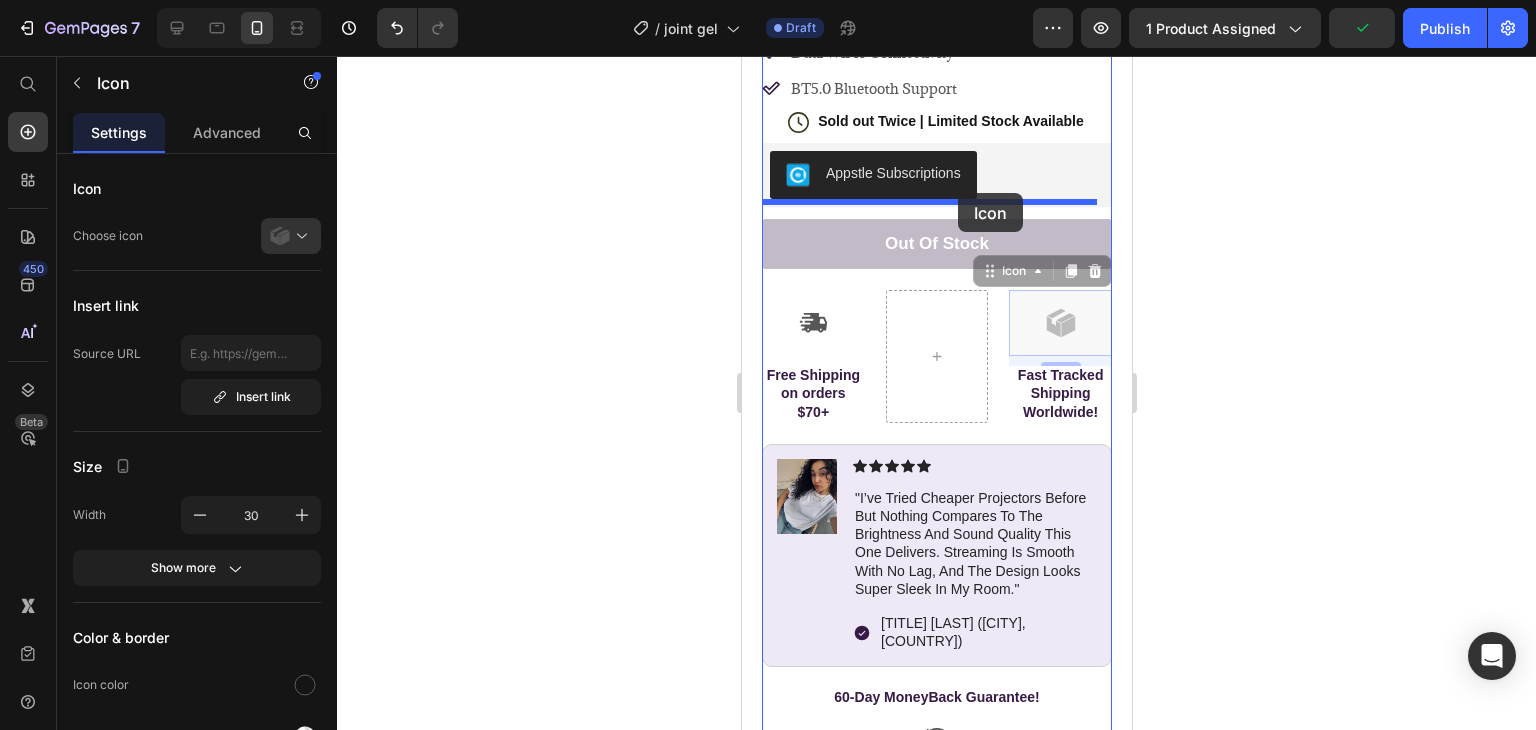 drag, startPoint x: 1029, startPoint y: 239, endPoint x: 957, endPoint y: 188, distance: 88.23265 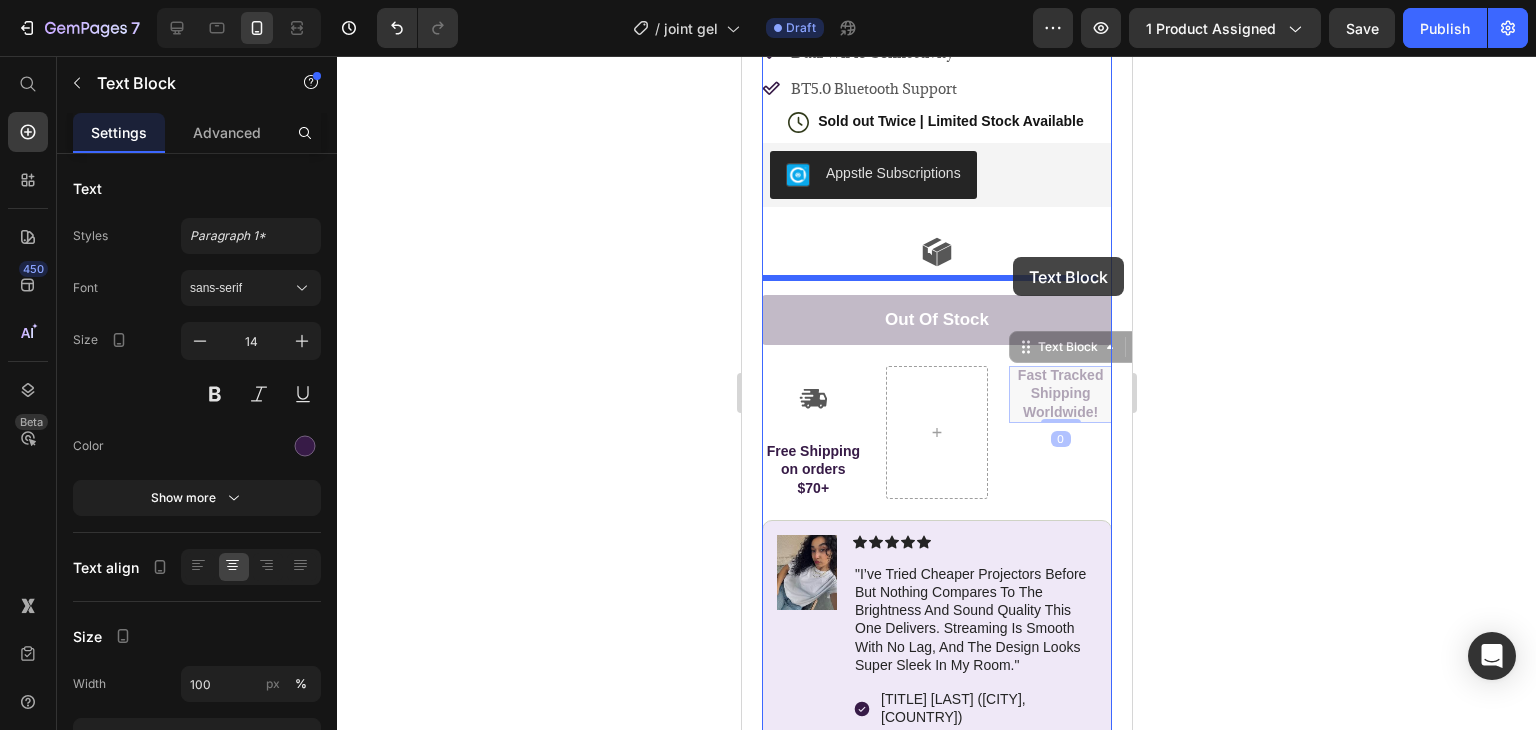 drag, startPoint x: 1027, startPoint y: 376, endPoint x: 1012, endPoint y: 257, distance: 119.94165 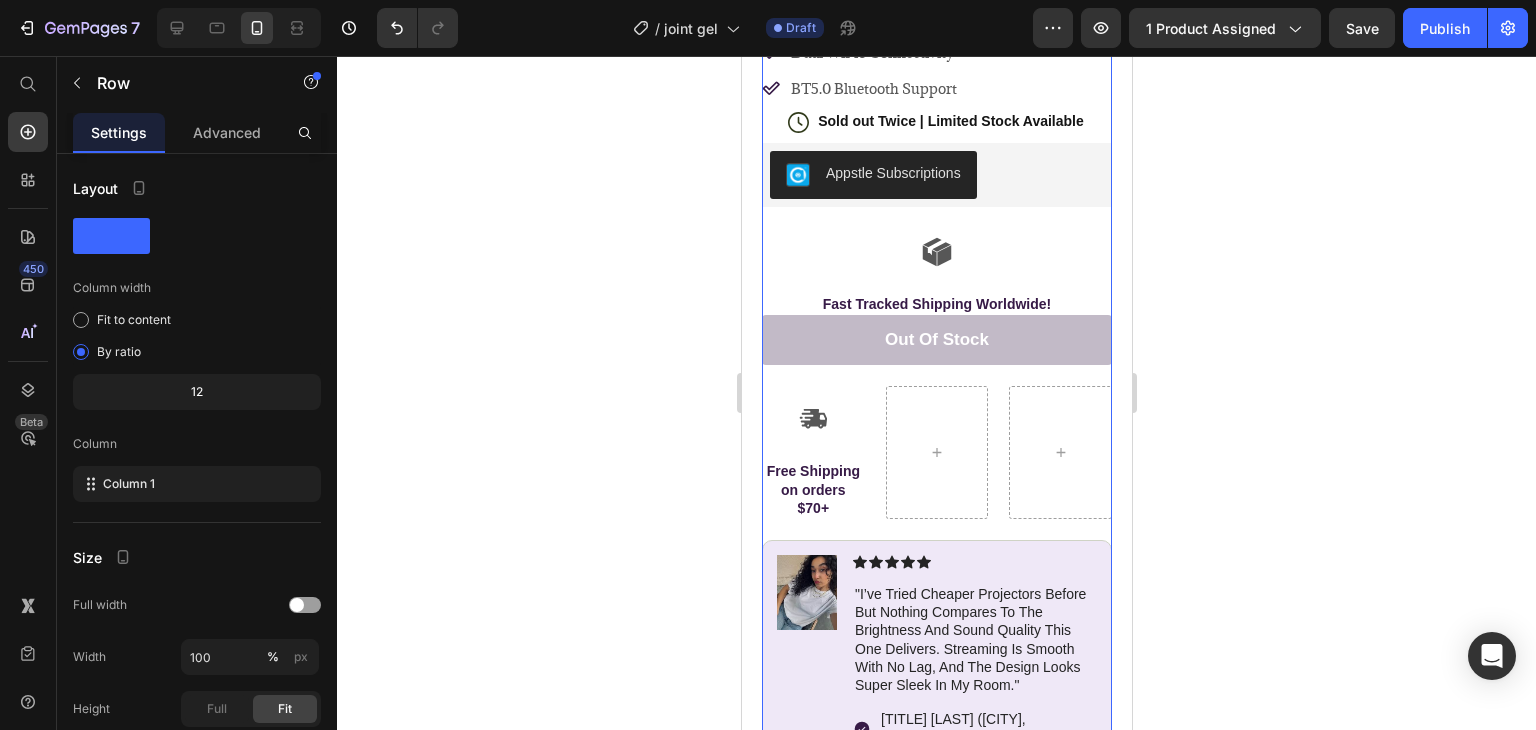 drag, startPoint x: 1202, startPoint y: 355, endPoint x: 31, endPoint y: 449, distance: 1174.7668 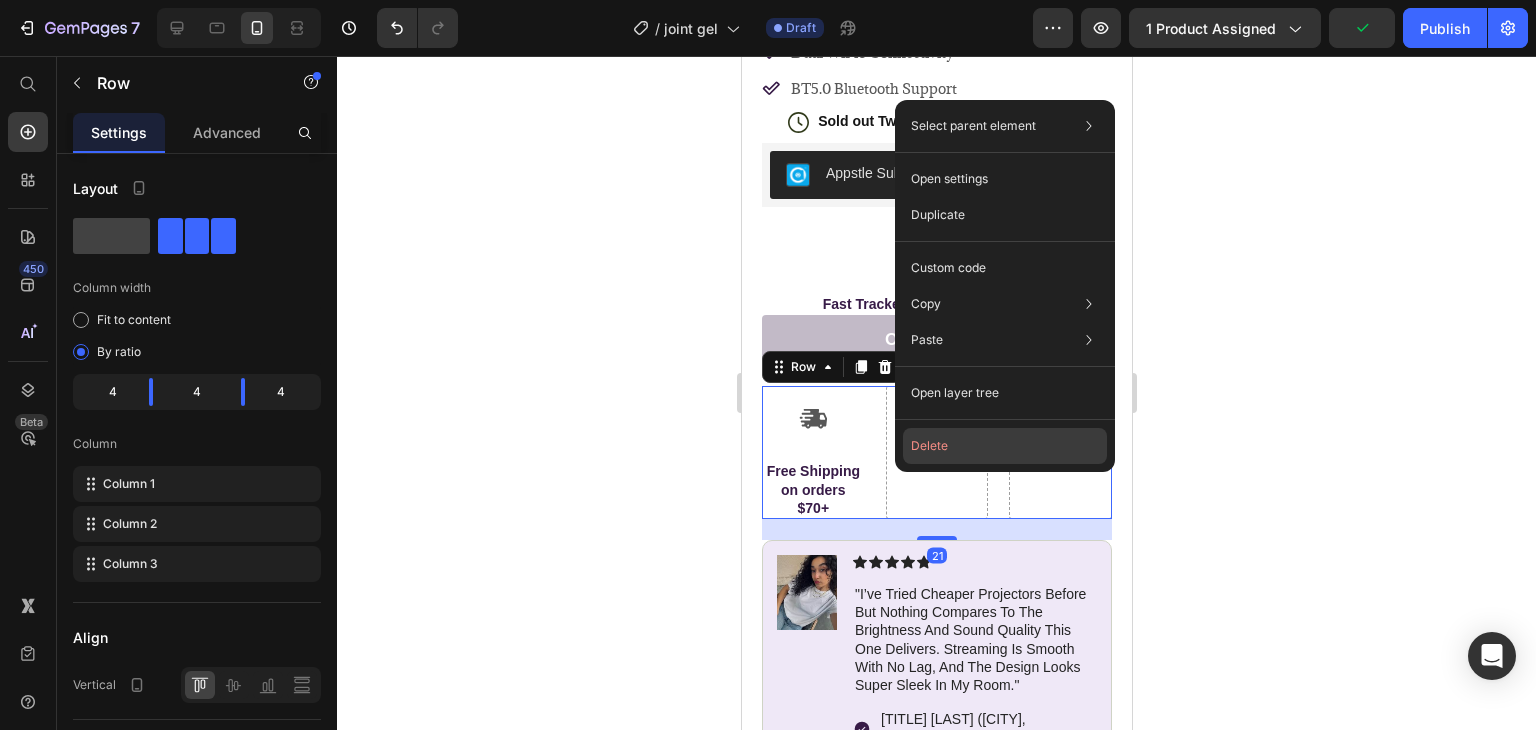click on "Delete" 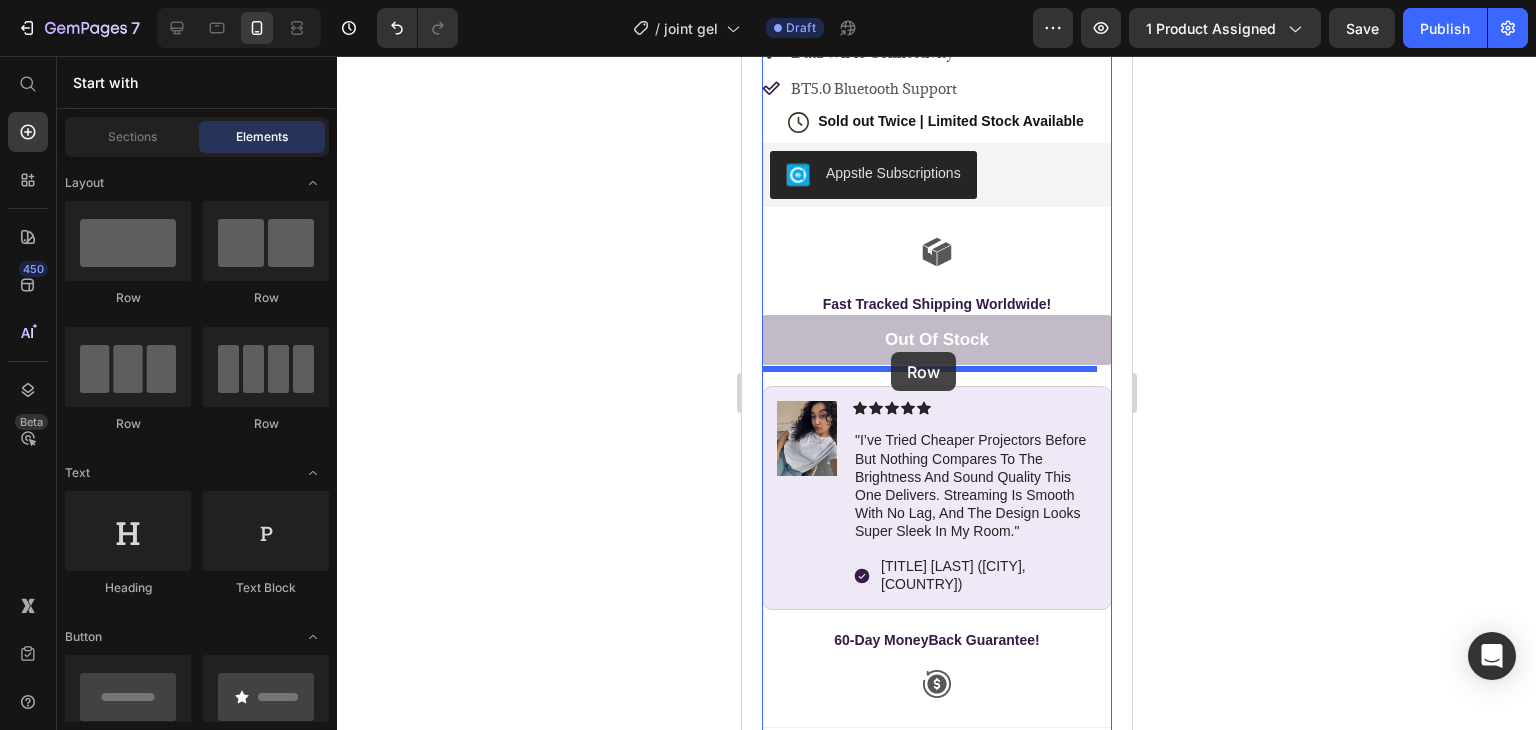 drag, startPoint x: 1002, startPoint y: 277, endPoint x: 889, endPoint y: 350, distance: 134.52881 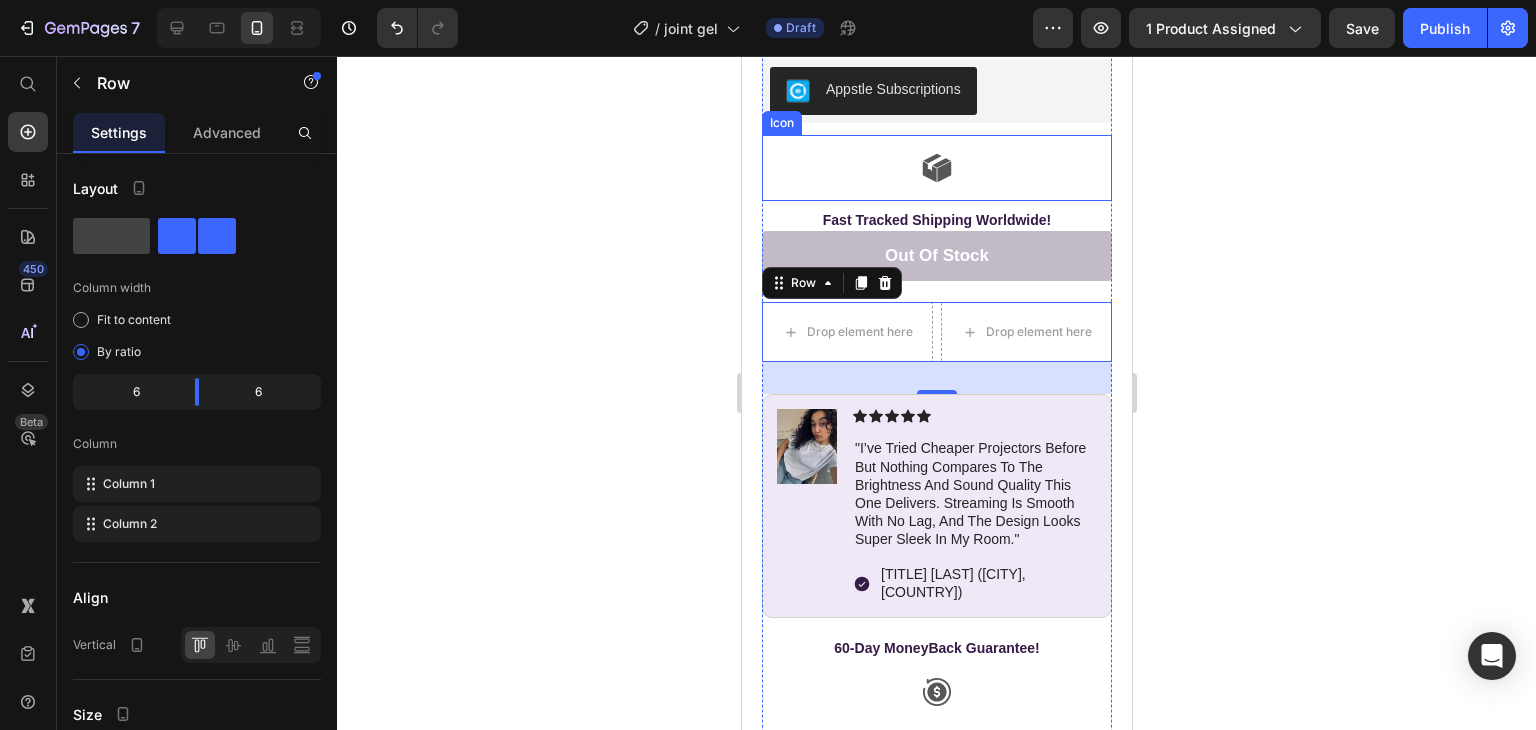 scroll, scrollTop: 760, scrollLeft: 0, axis: vertical 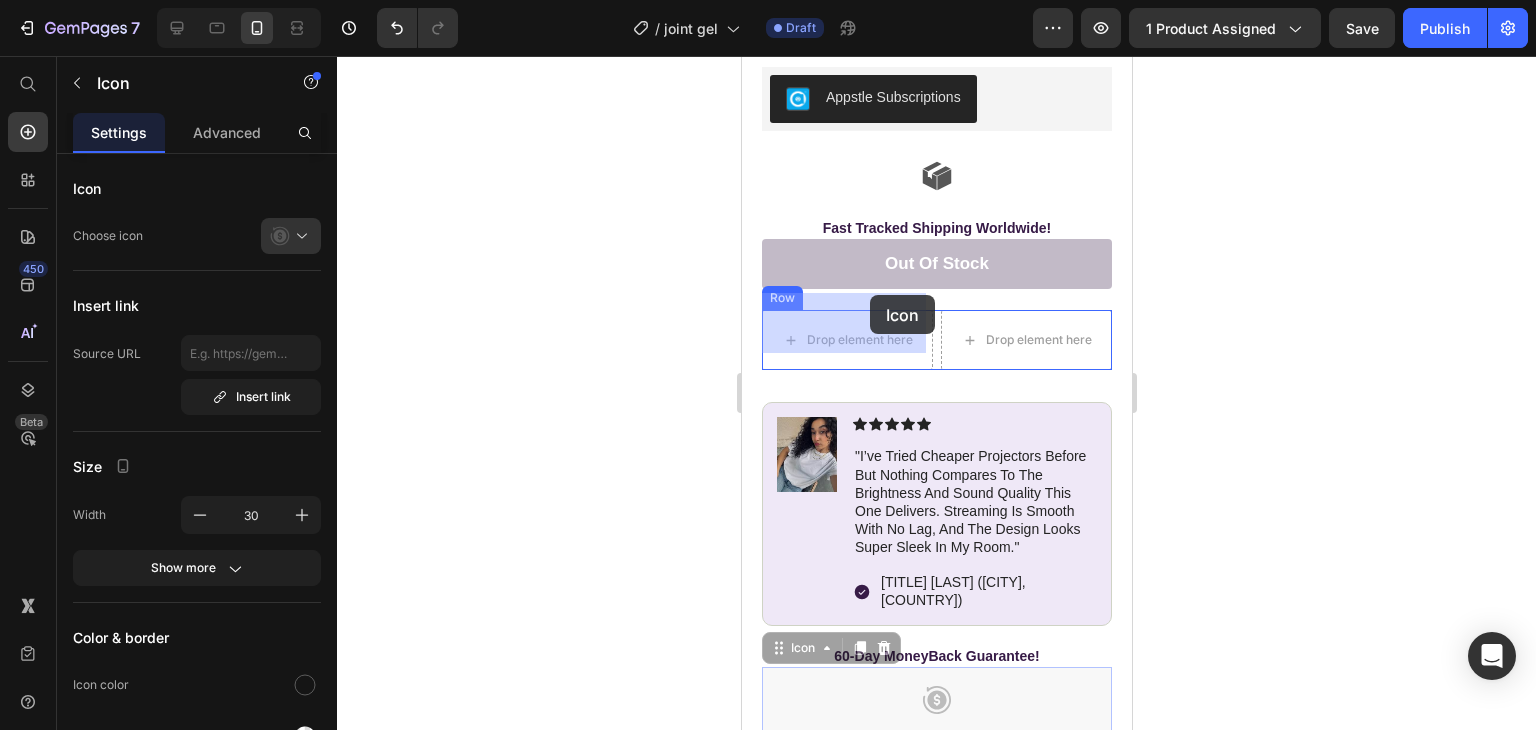 drag, startPoint x: 935, startPoint y: 712, endPoint x: 871, endPoint y: 295, distance: 421.8827 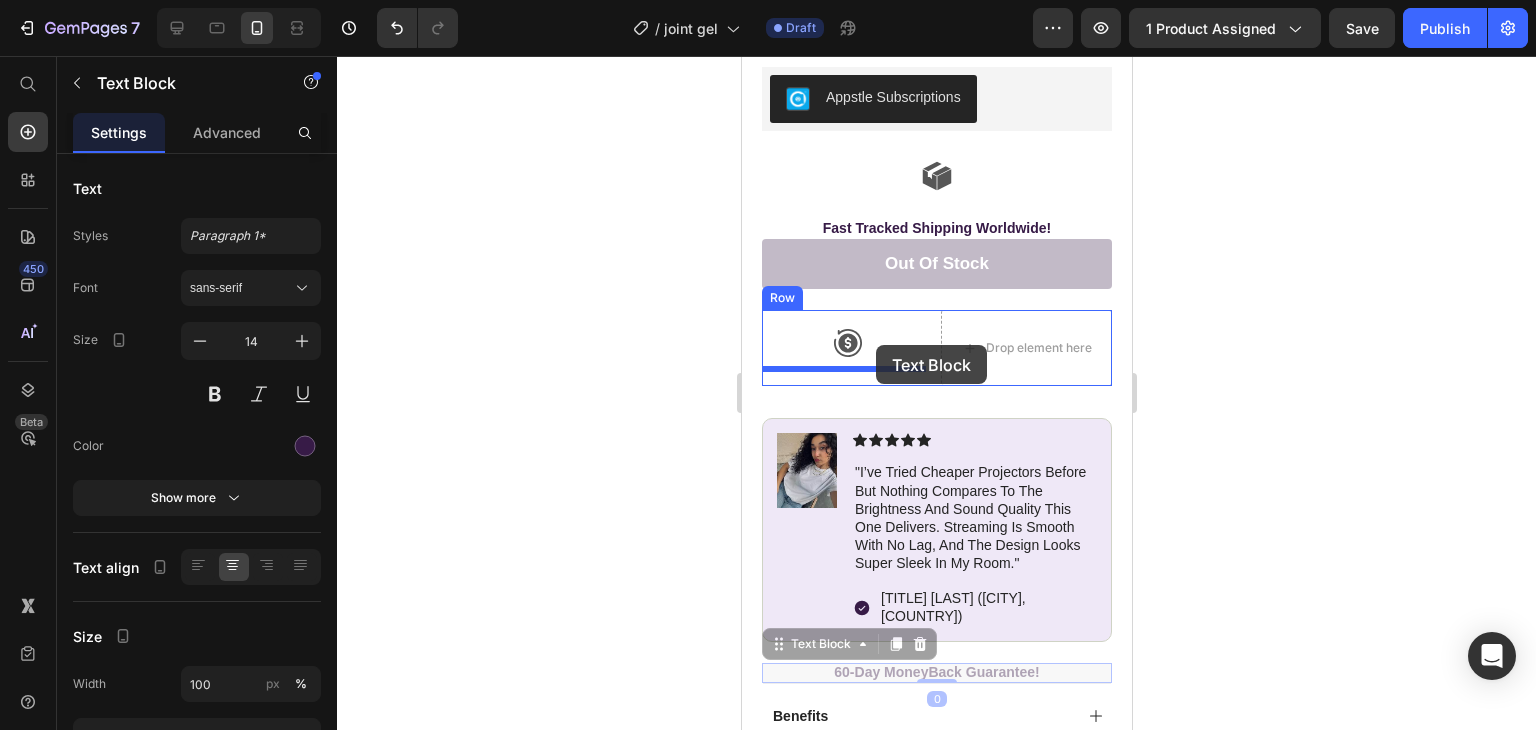 drag, startPoint x: 919, startPoint y: 667, endPoint x: 880, endPoint y: 345, distance: 324.3532 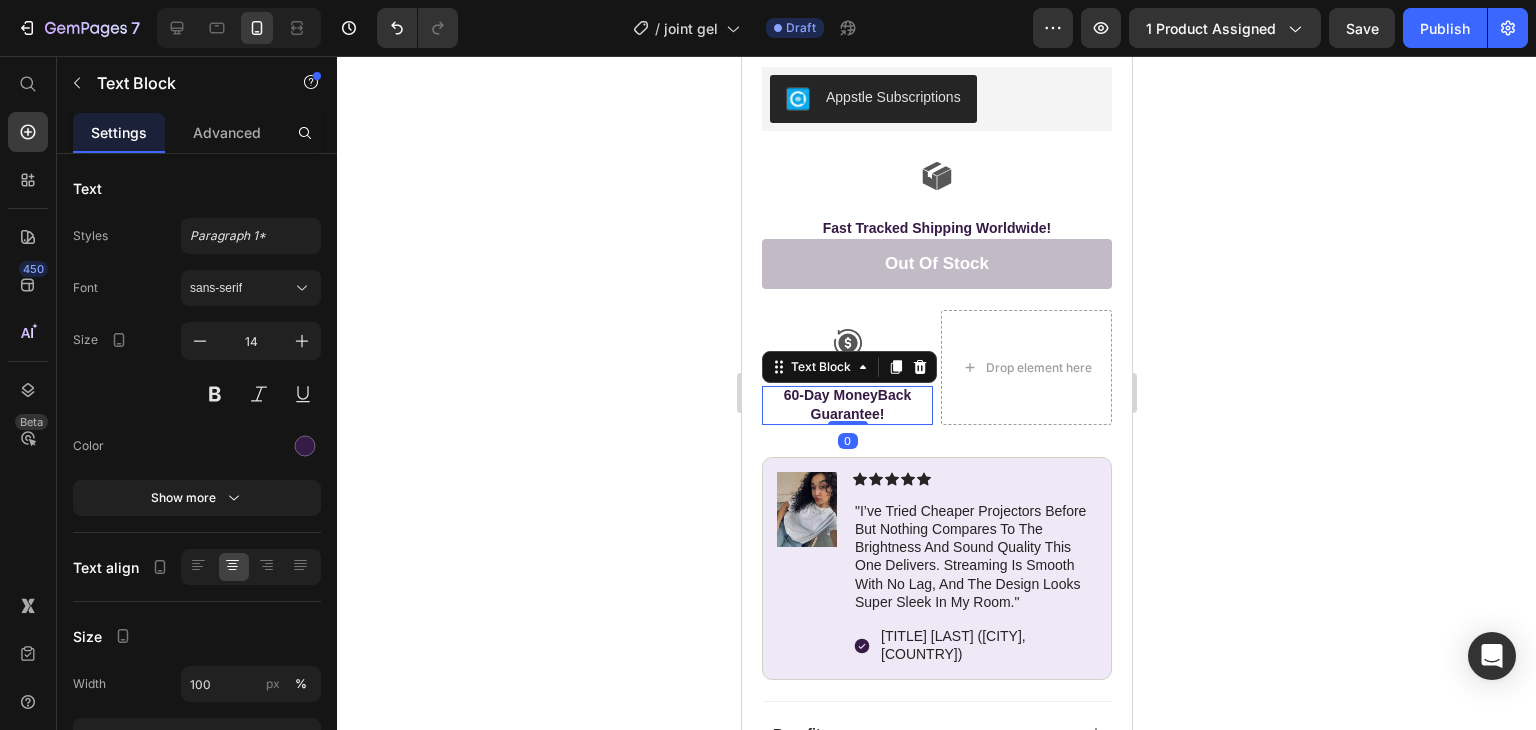 click 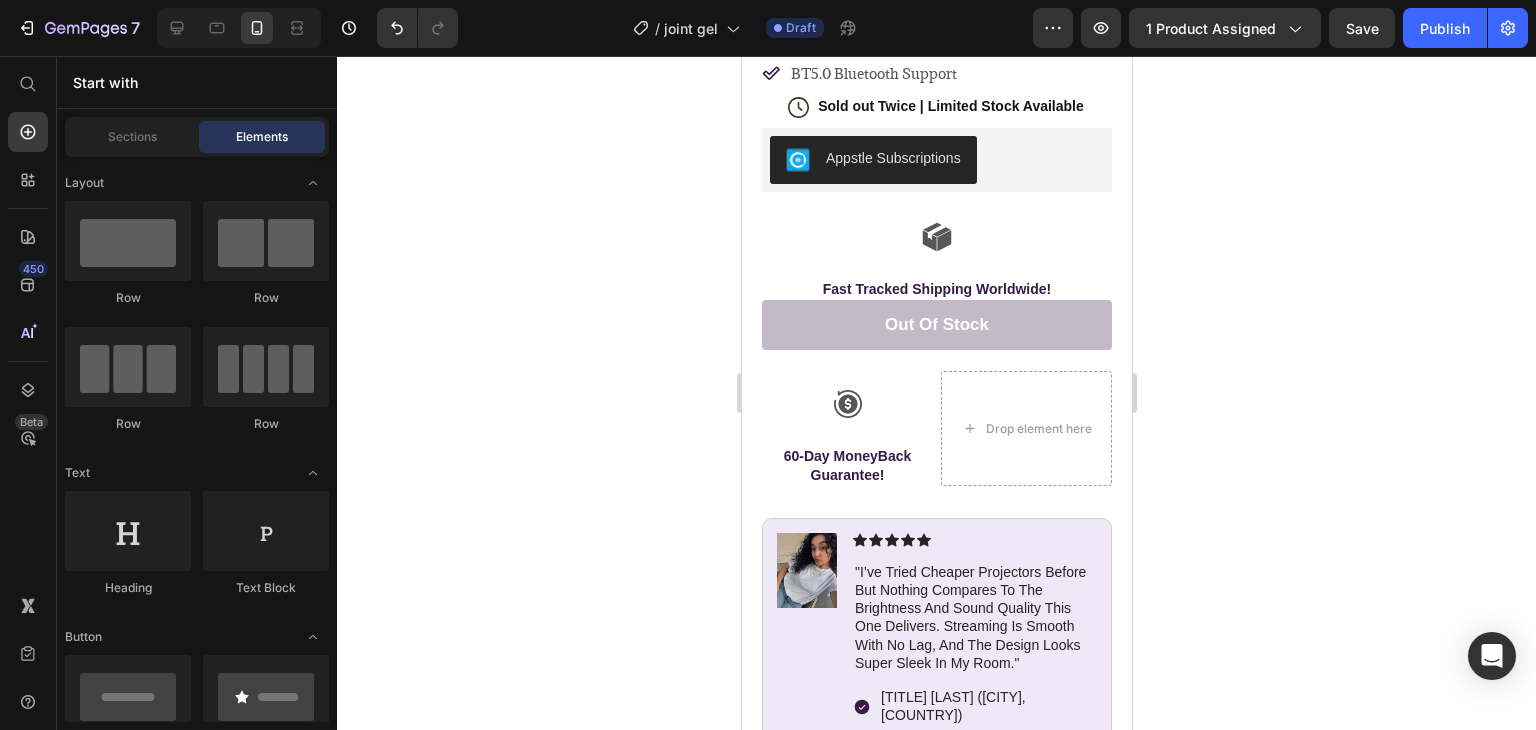 scroll, scrollTop: 697, scrollLeft: 0, axis: vertical 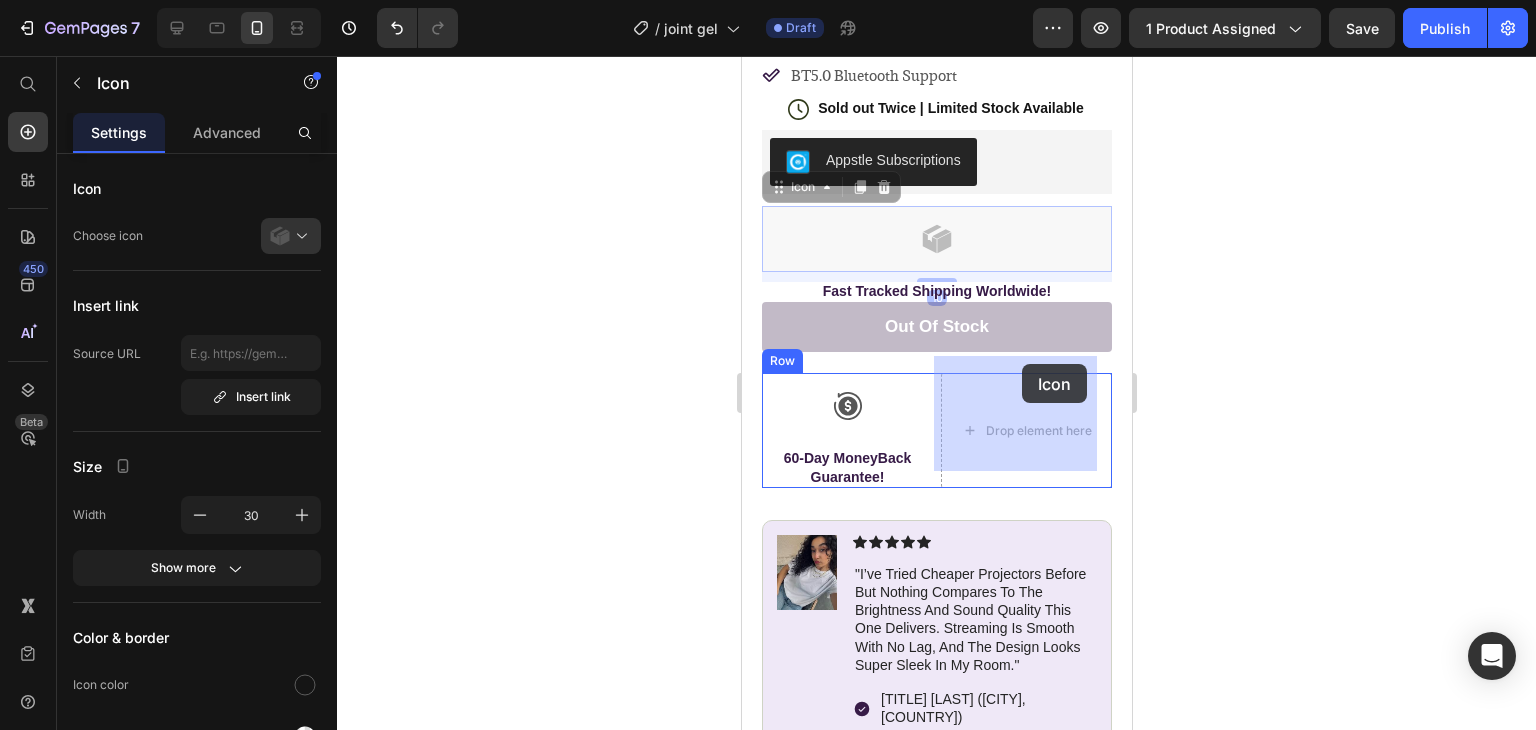 drag, startPoint x: 917, startPoint y: 212, endPoint x: 1021, endPoint y: 364, distance: 184.17383 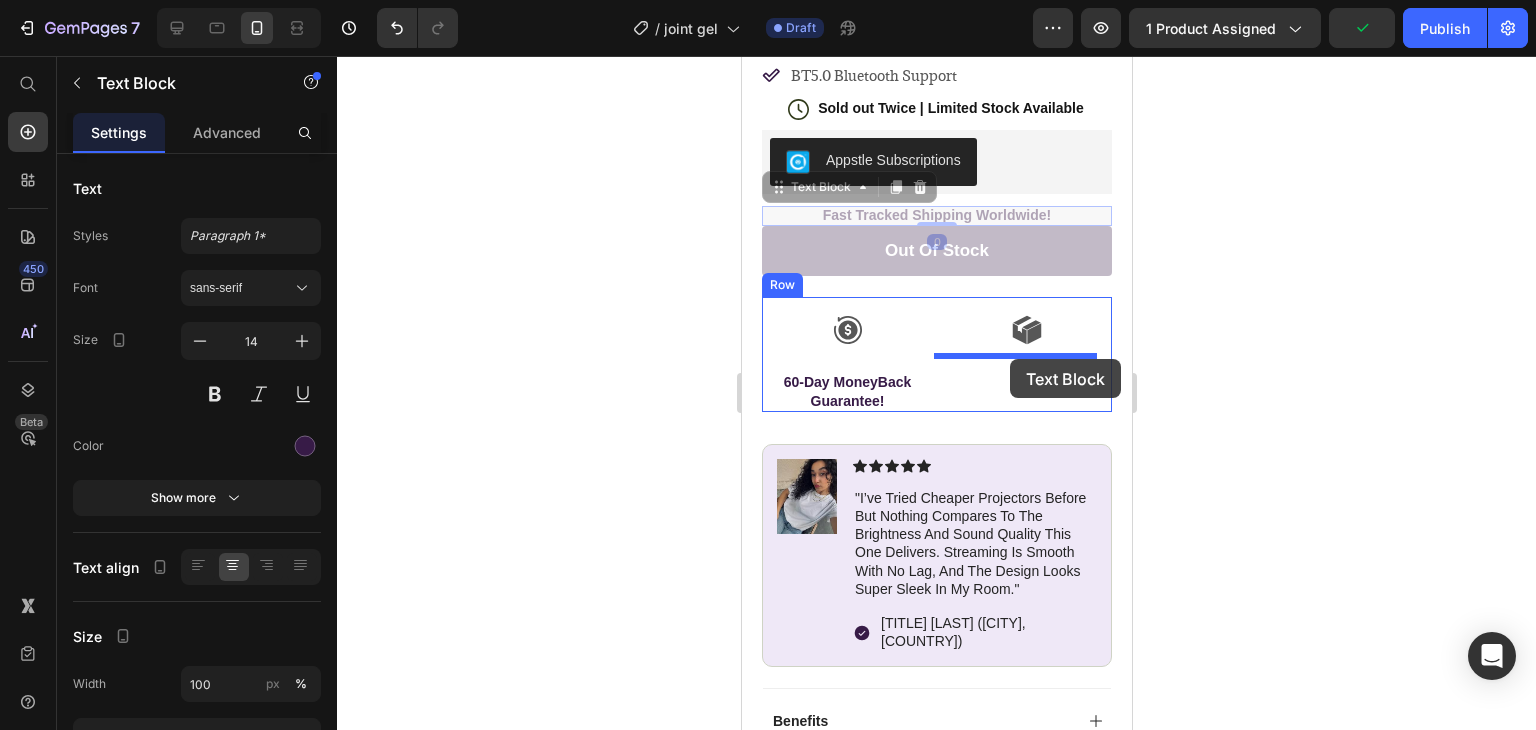 drag, startPoint x: 920, startPoint y: 194, endPoint x: 1006, endPoint y: 354, distance: 181.64801 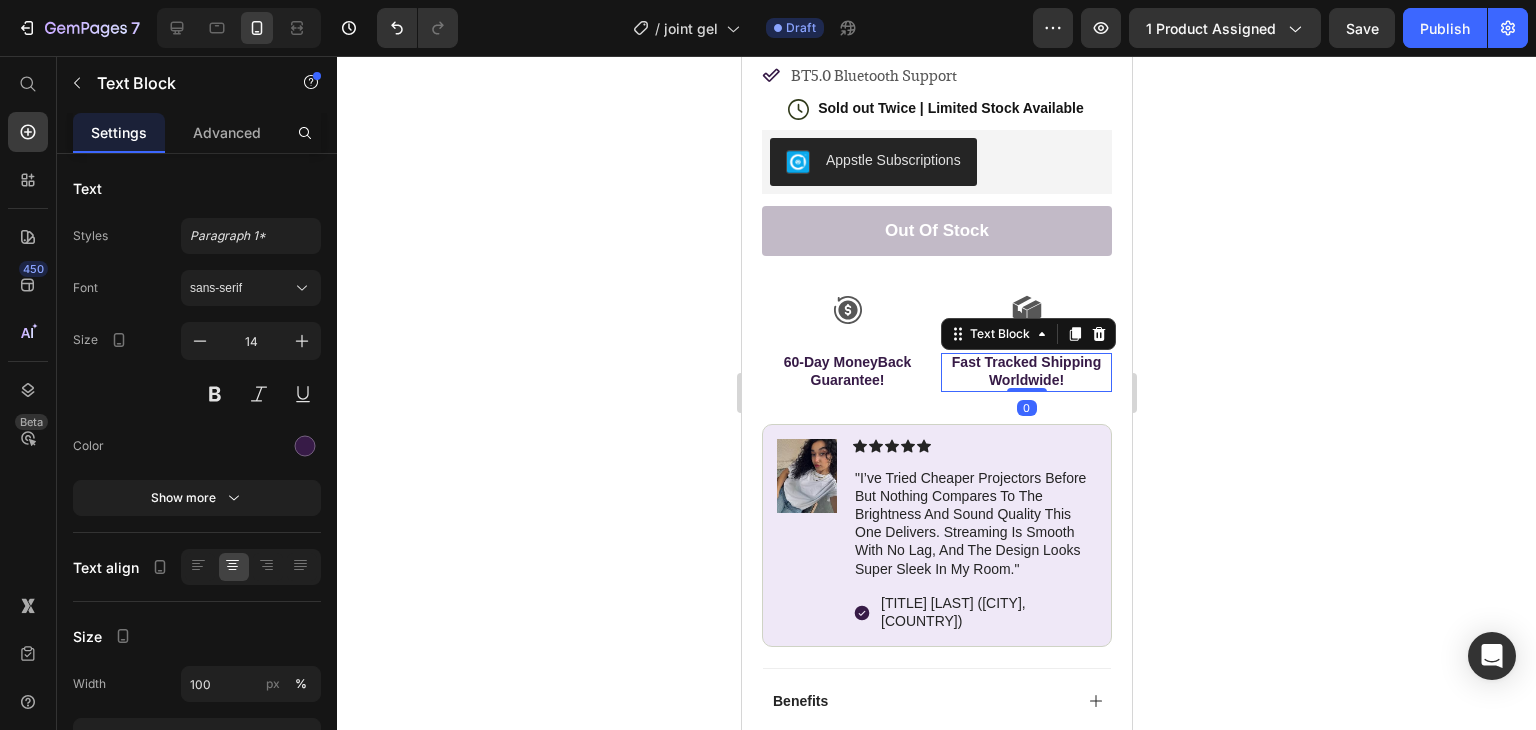 click 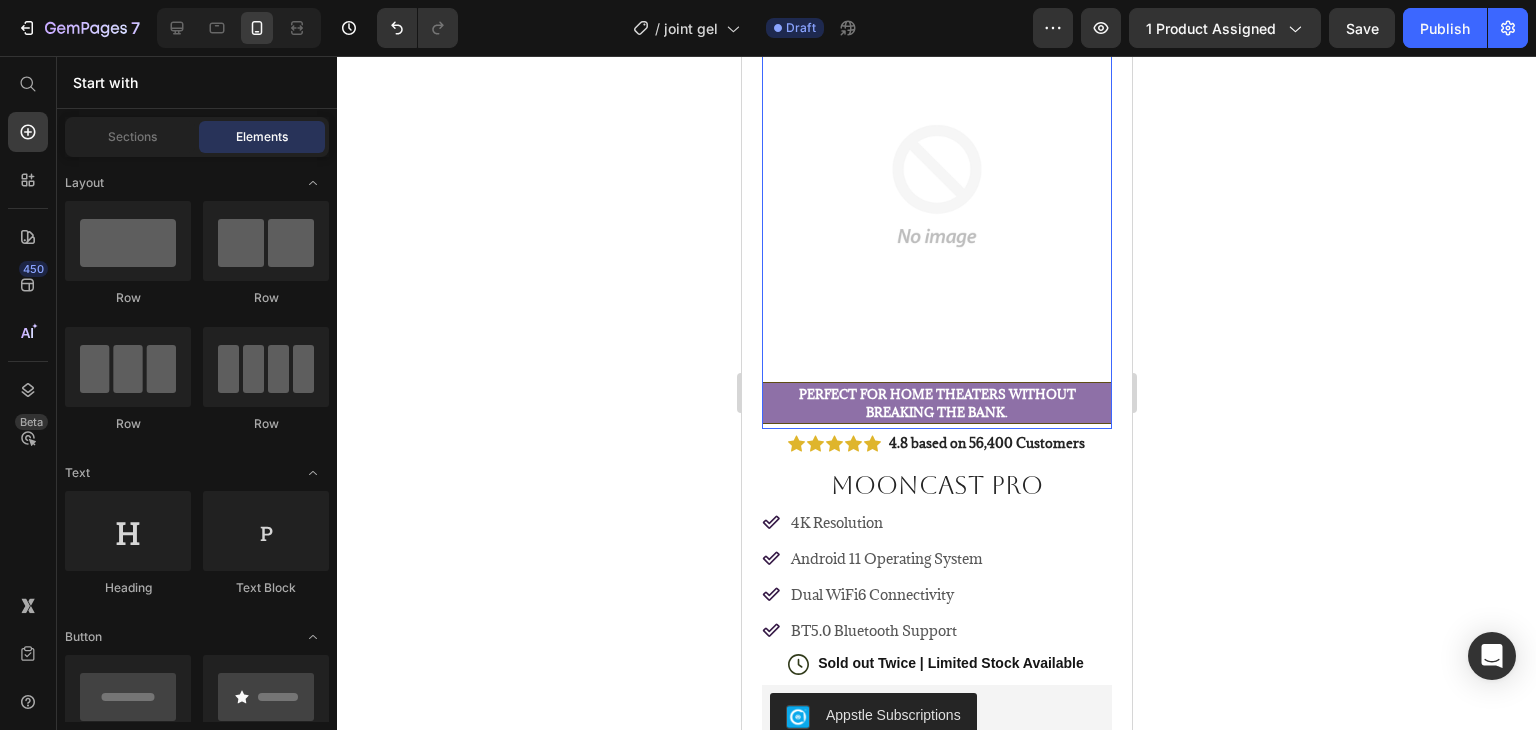 scroll, scrollTop: 300, scrollLeft: 0, axis: vertical 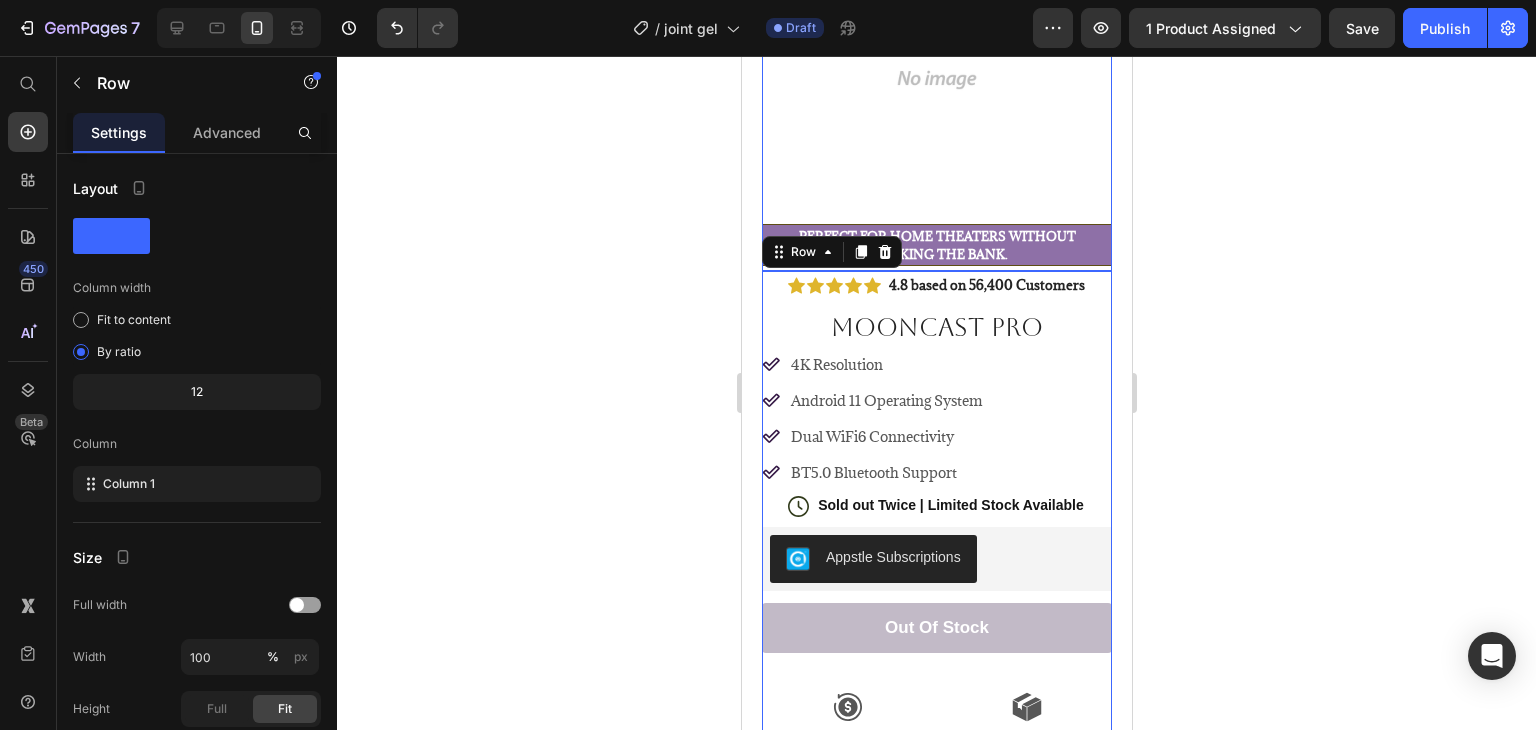 click at bounding box center (936, 28) 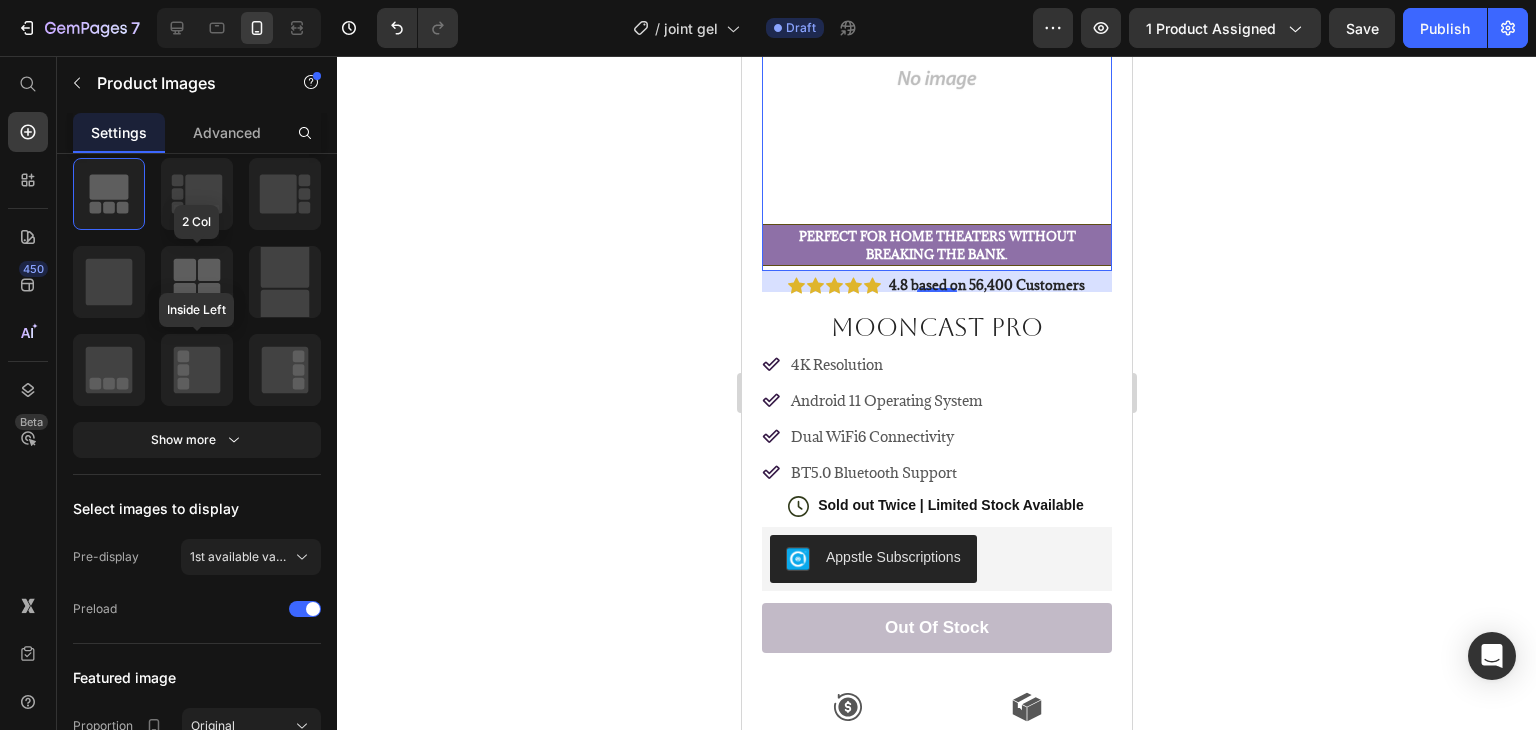 scroll, scrollTop: 0, scrollLeft: 0, axis: both 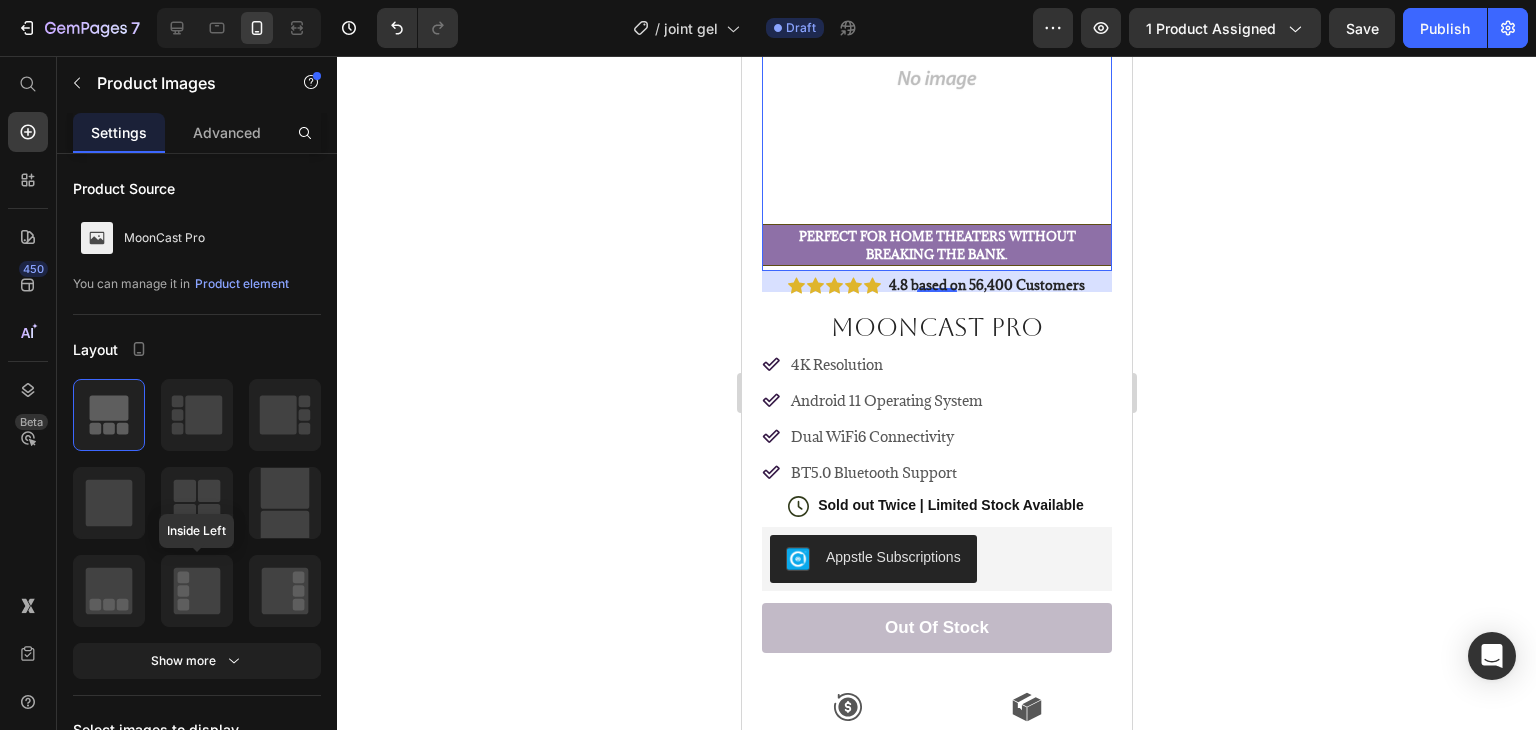 click 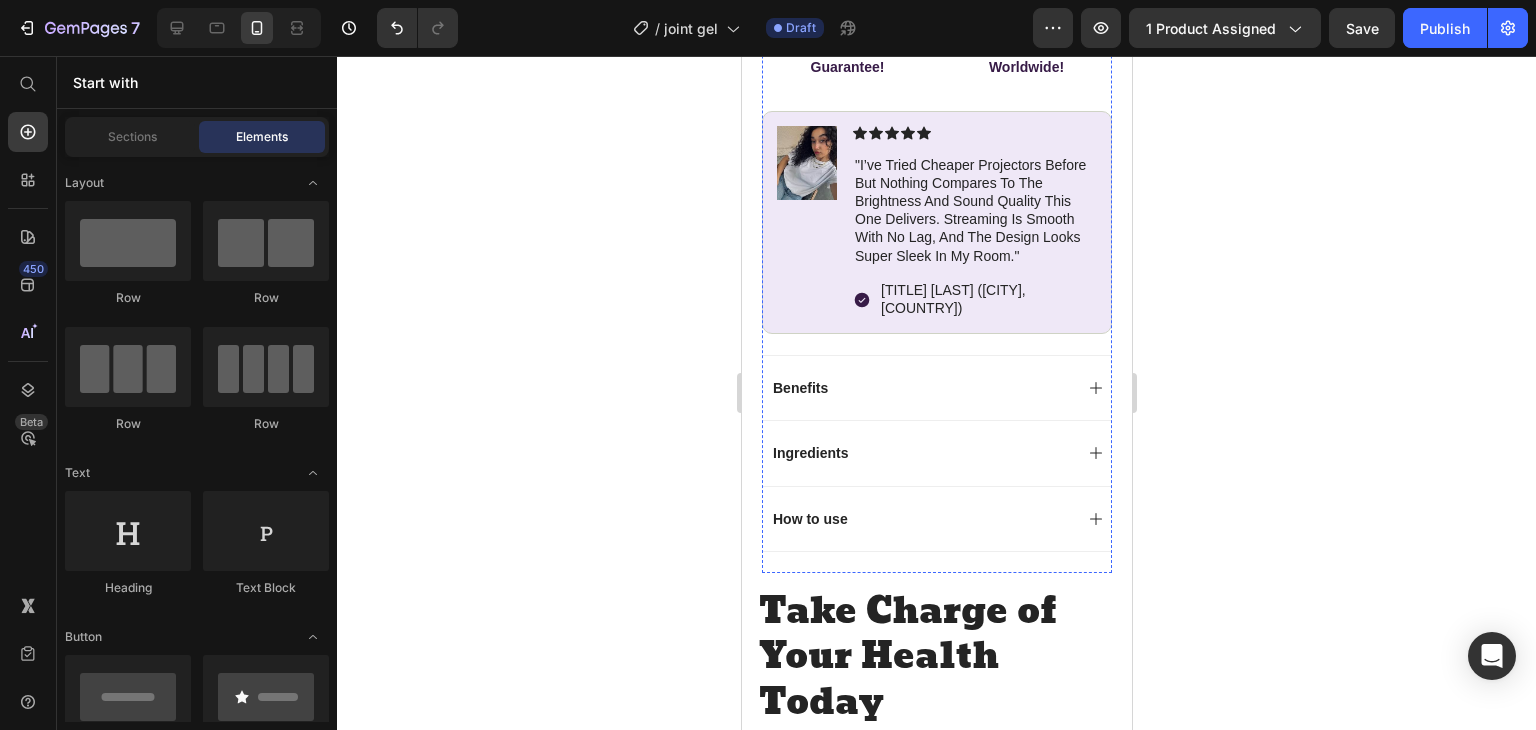 scroll, scrollTop: 1003, scrollLeft: 0, axis: vertical 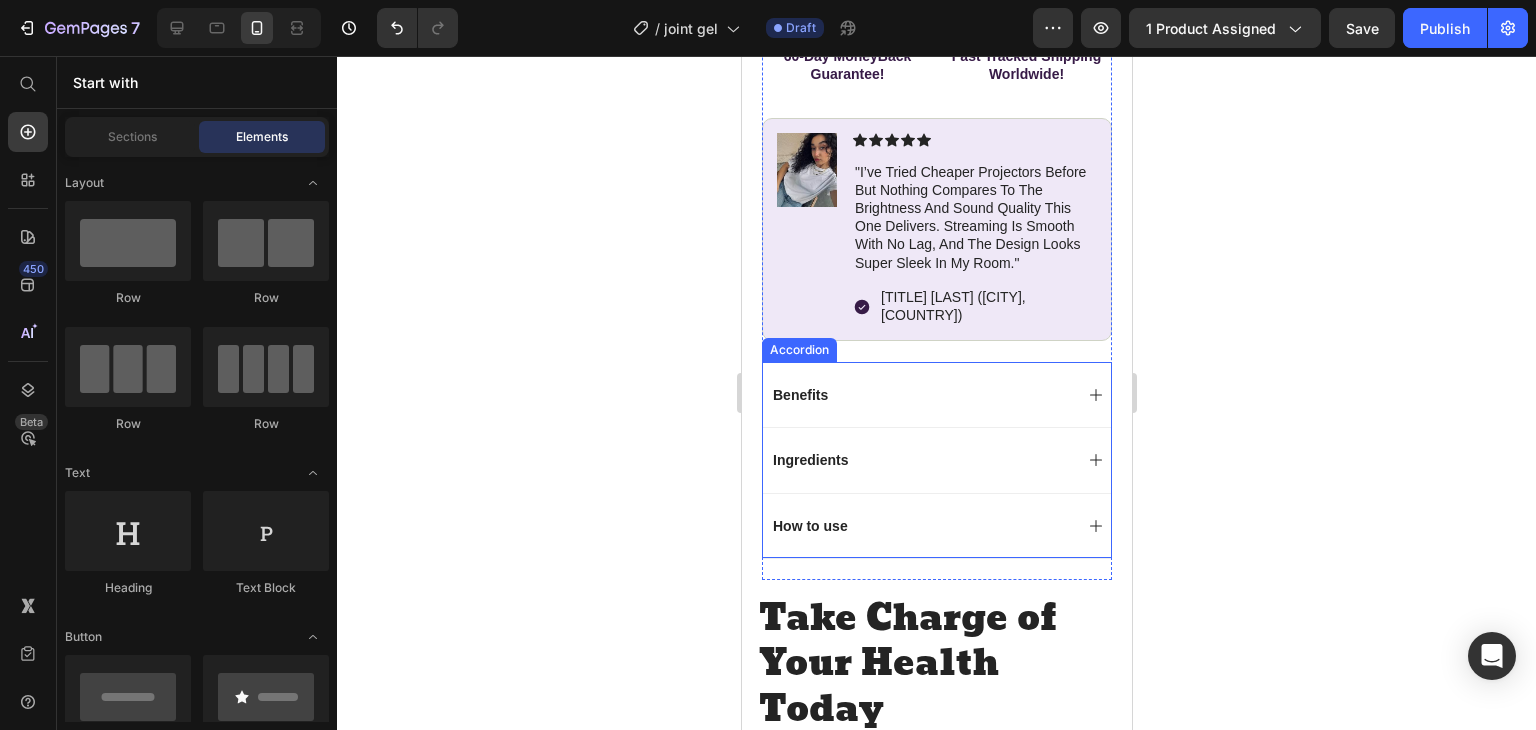 click on "Benefits" at bounding box center (799, 395) 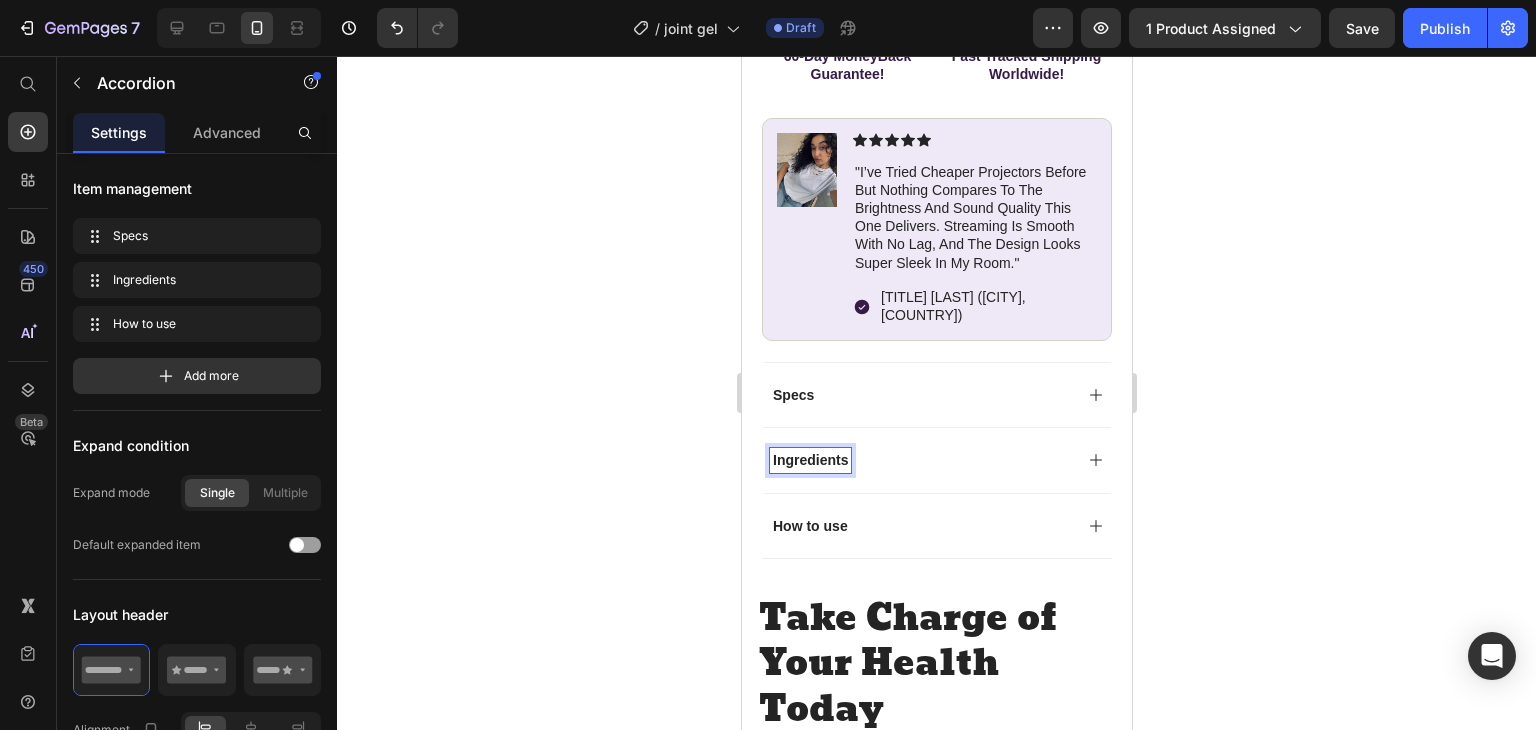click on "Ingredients" at bounding box center [809, 460] 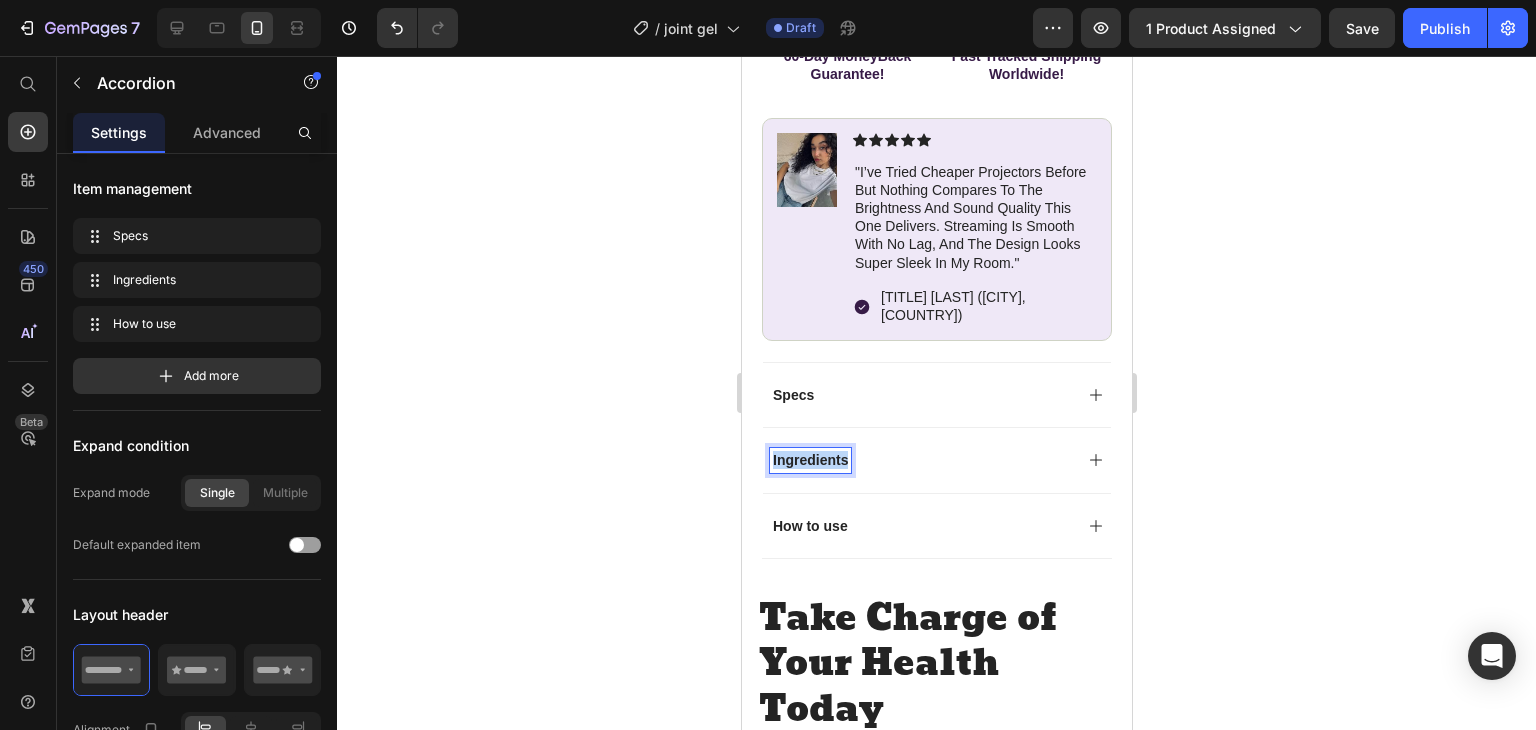 click on "Ingredients" at bounding box center [809, 460] 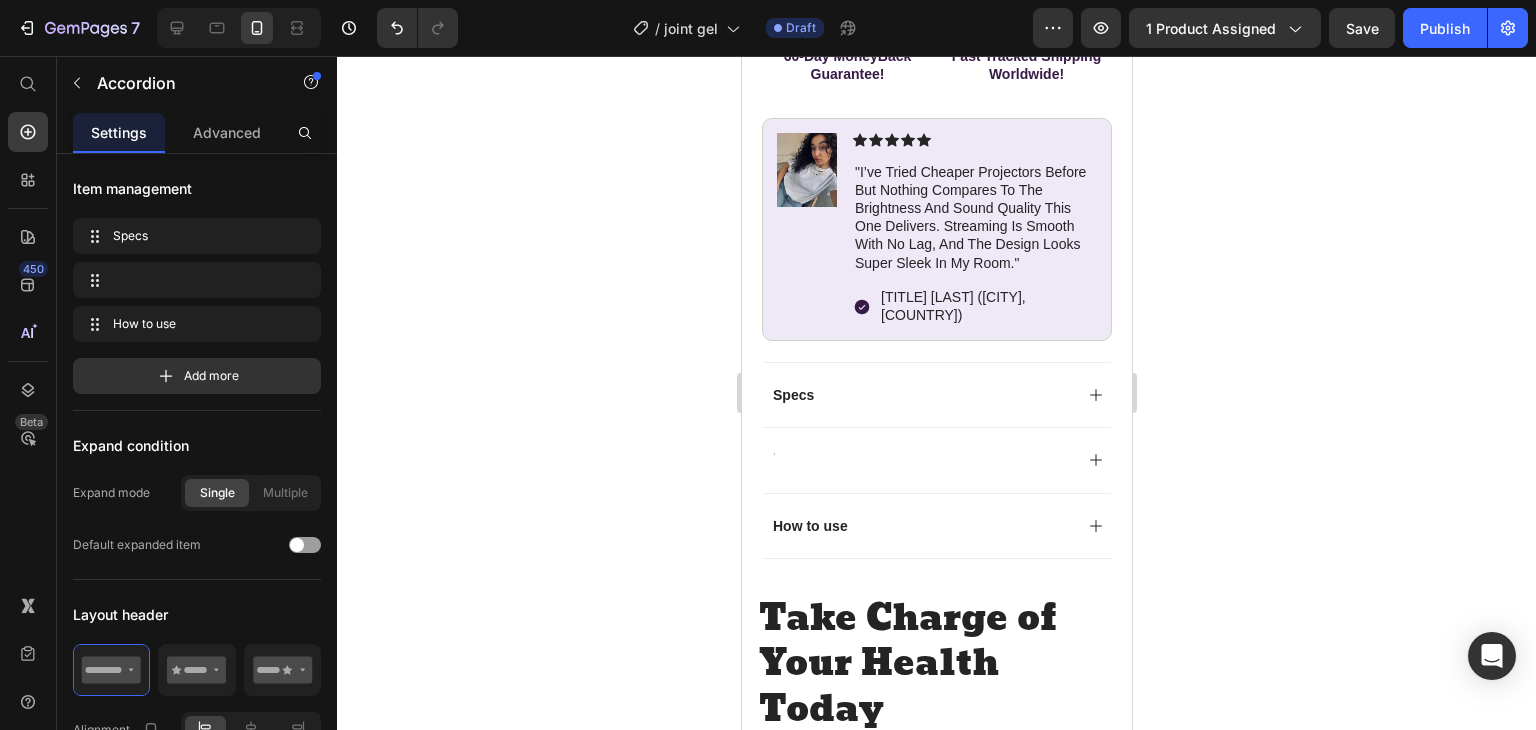 scroll, scrollTop: 997, scrollLeft: 0, axis: vertical 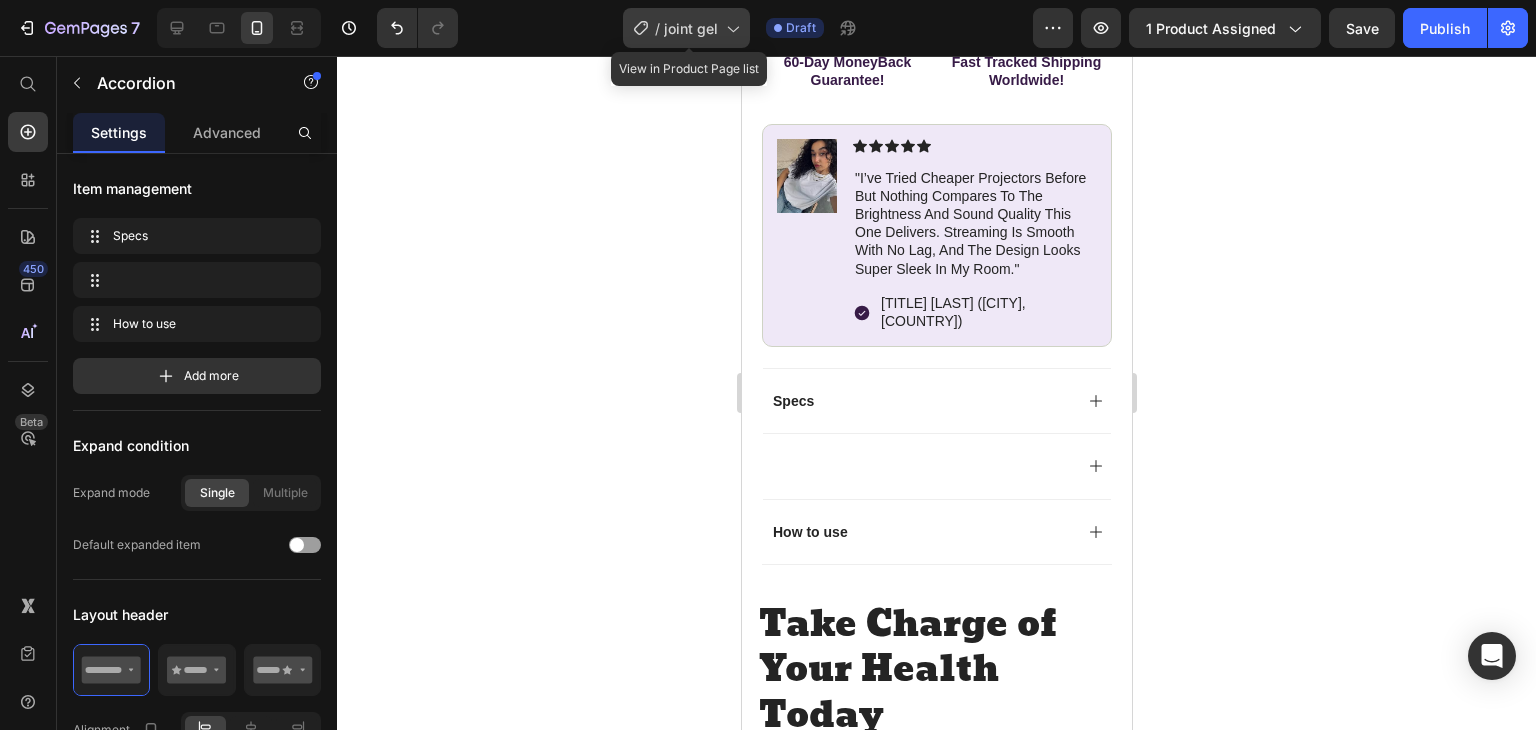 click on "joint gel" at bounding box center [691, 28] 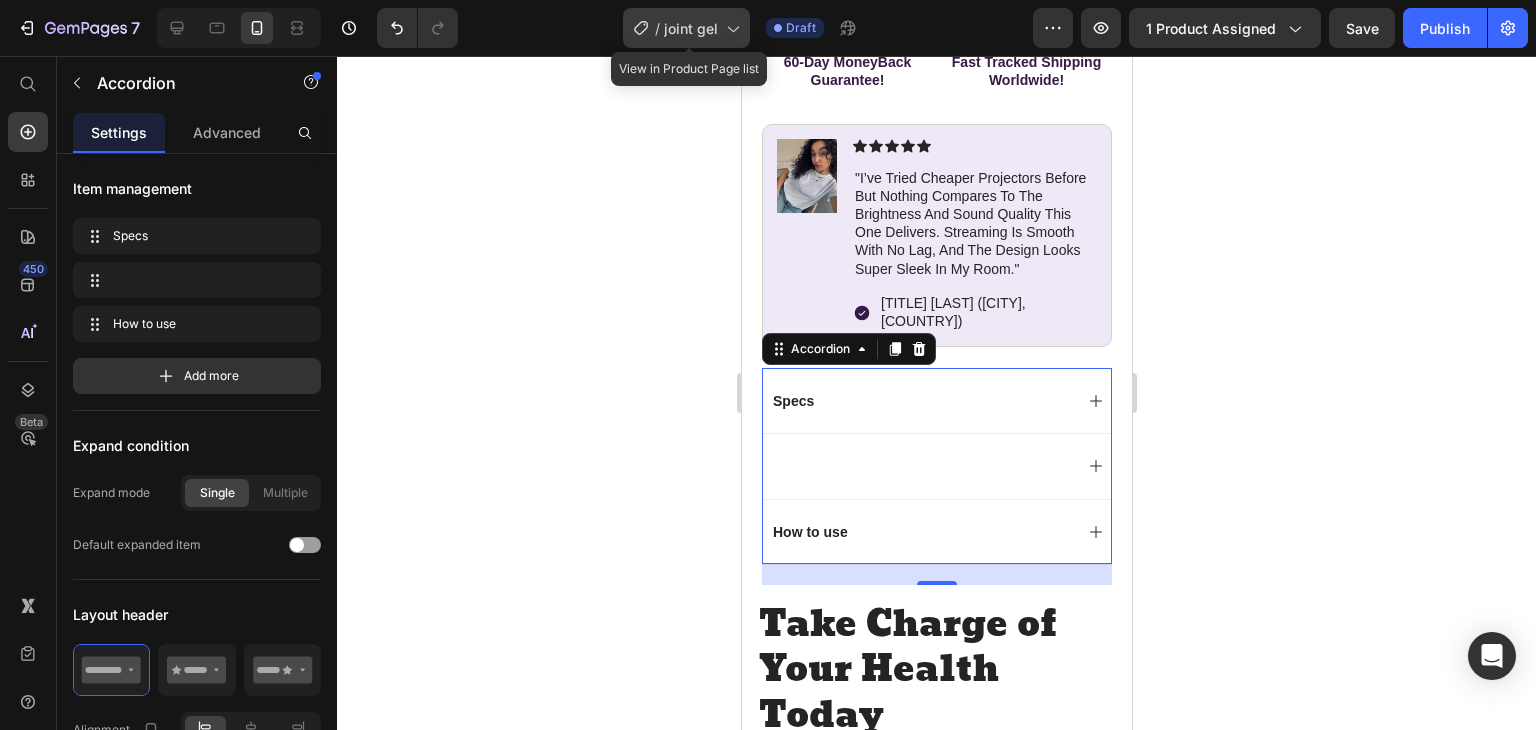 click on "joint gel" at bounding box center (691, 28) 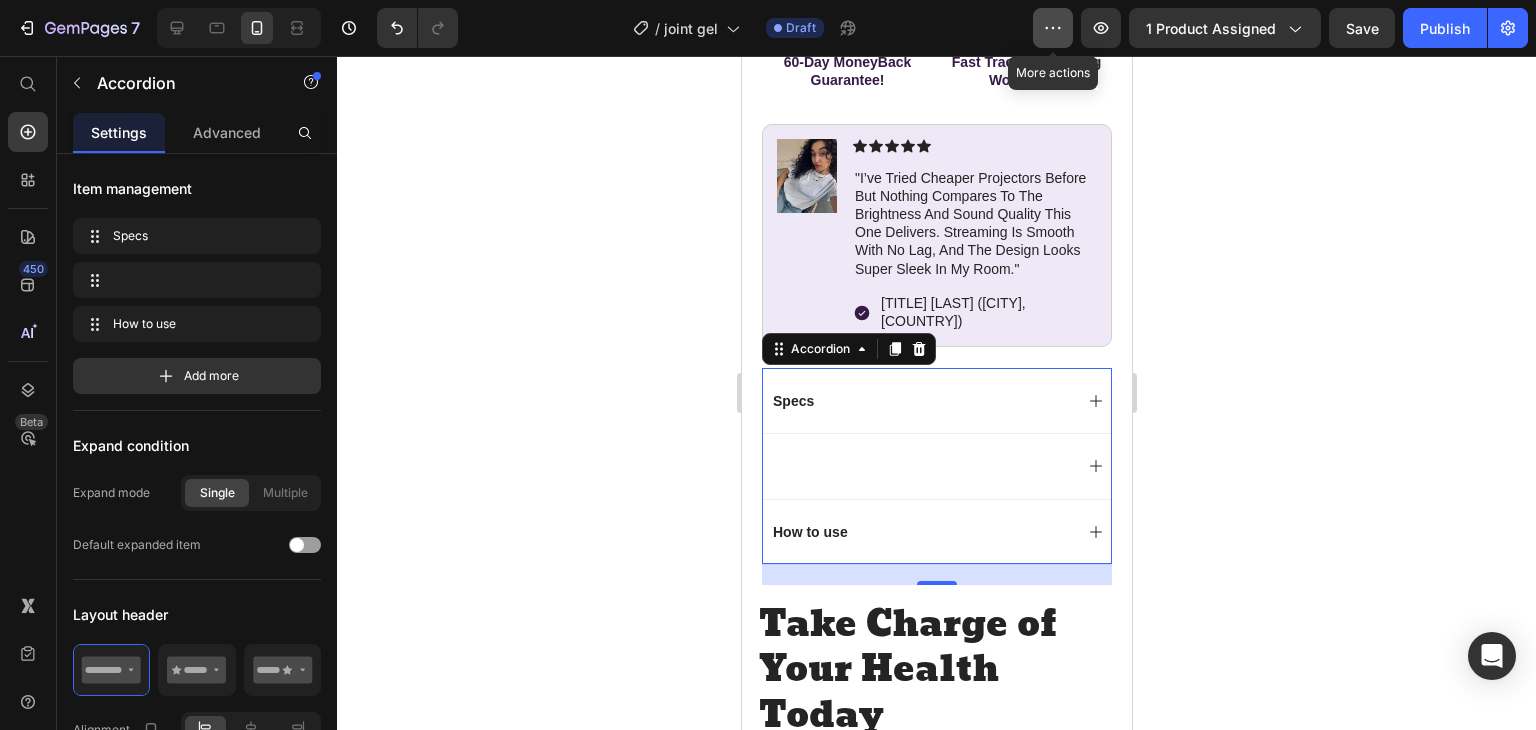 click 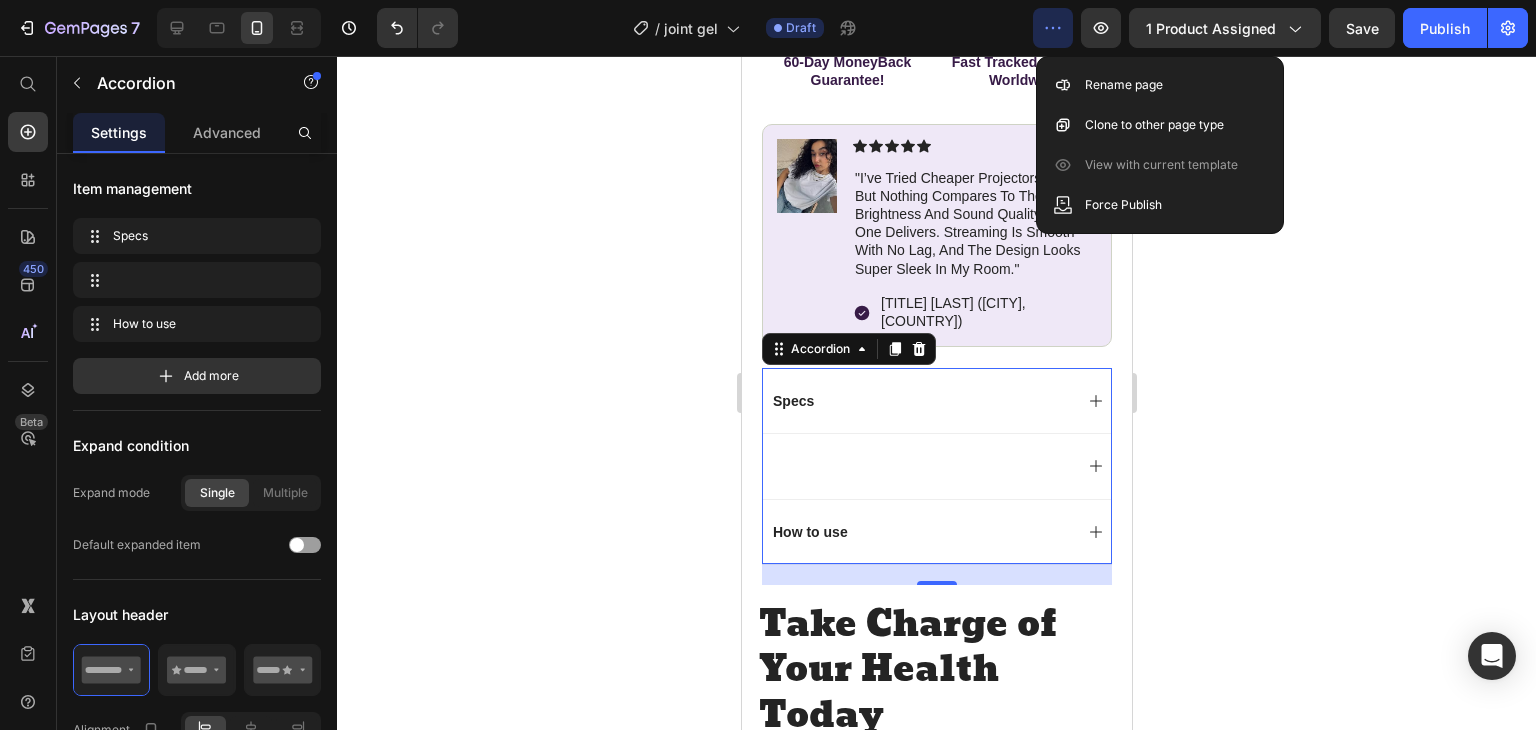 click 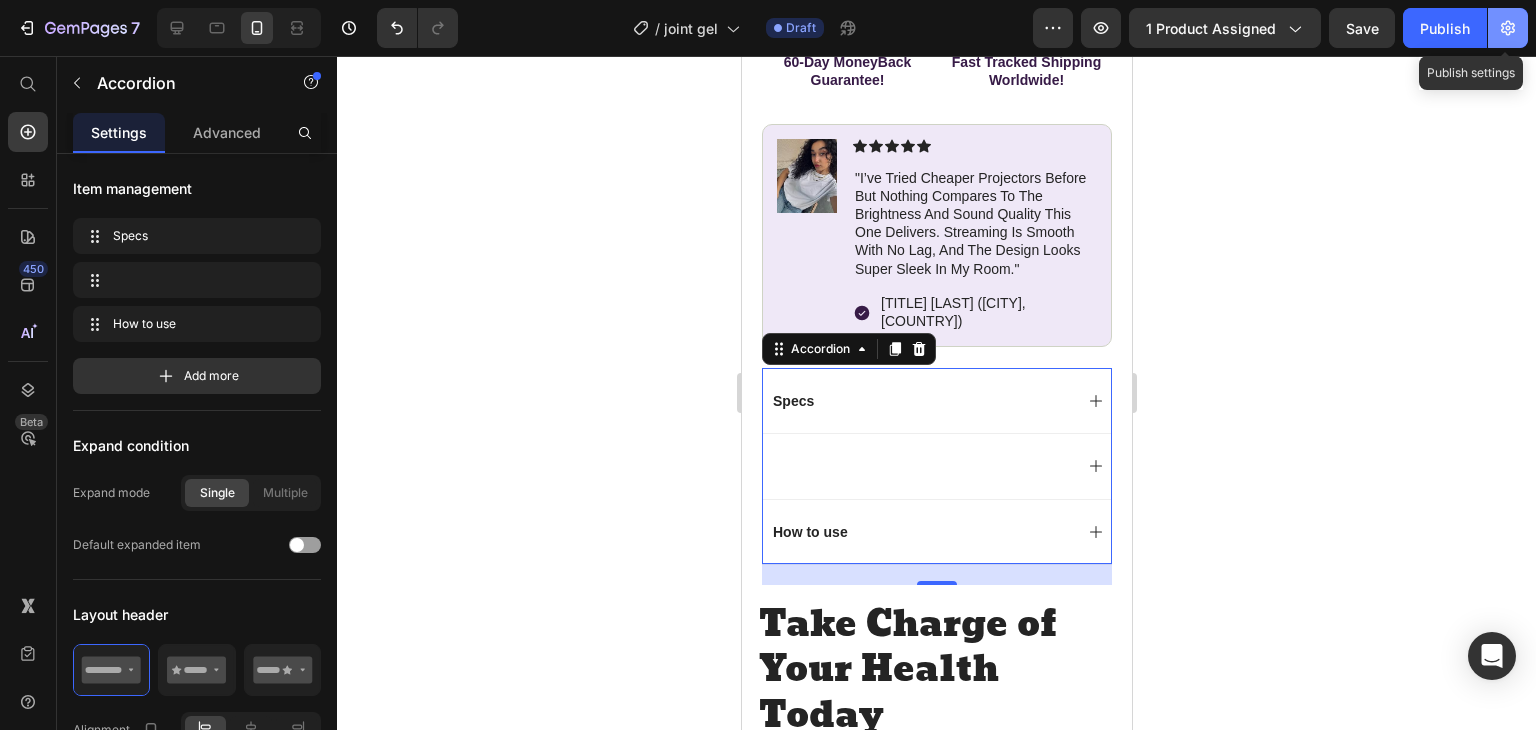 click 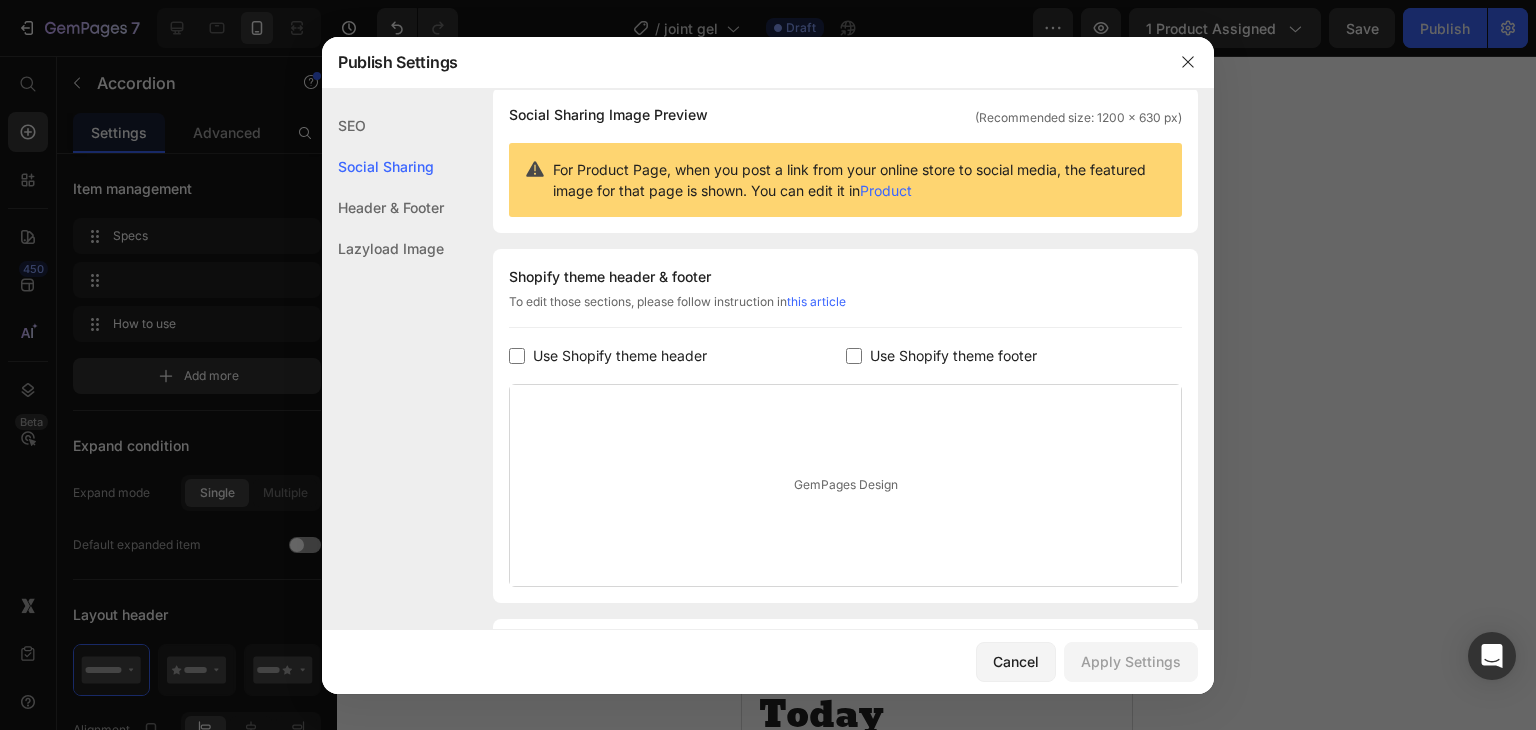 scroll, scrollTop: 156, scrollLeft: 0, axis: vertical 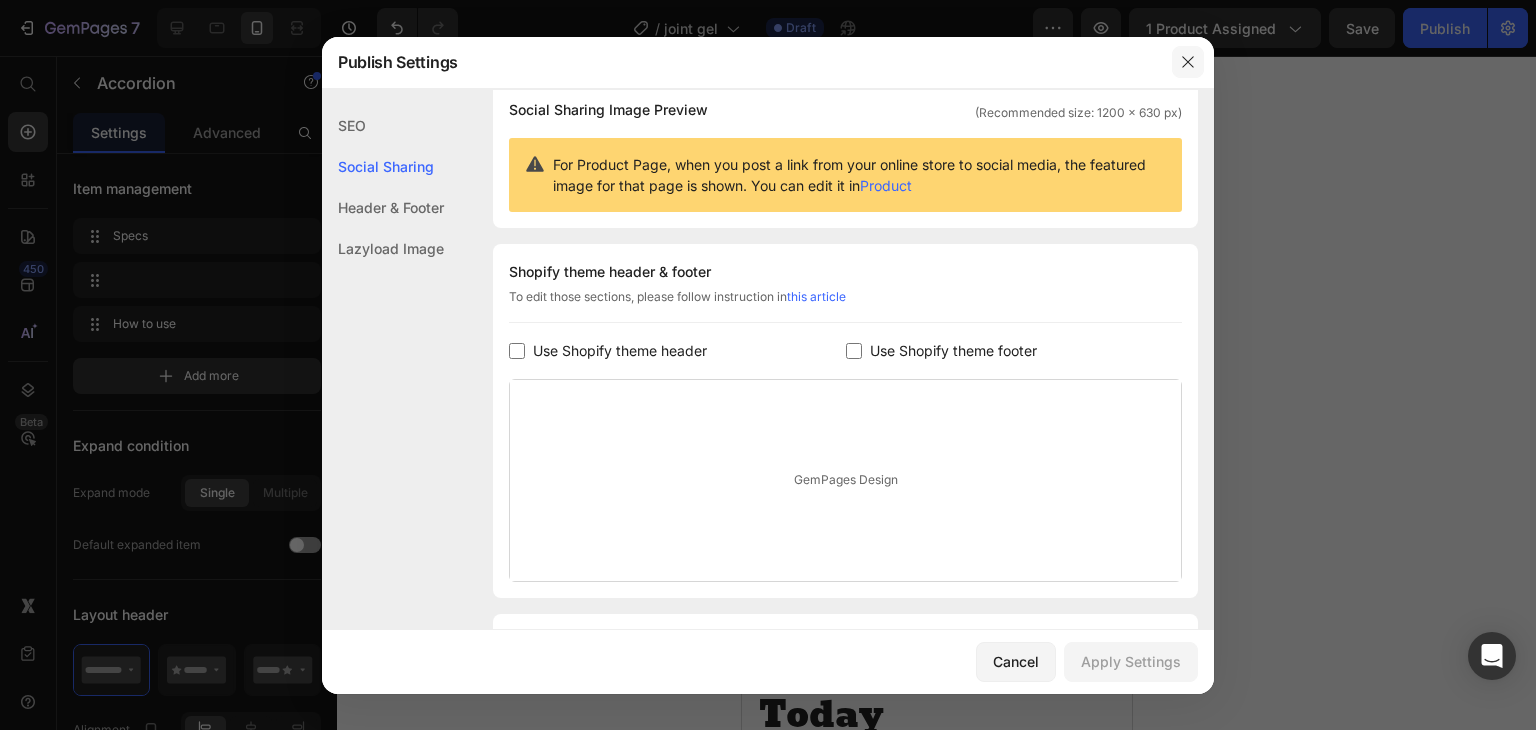 click at bounding box center (1188, 62) 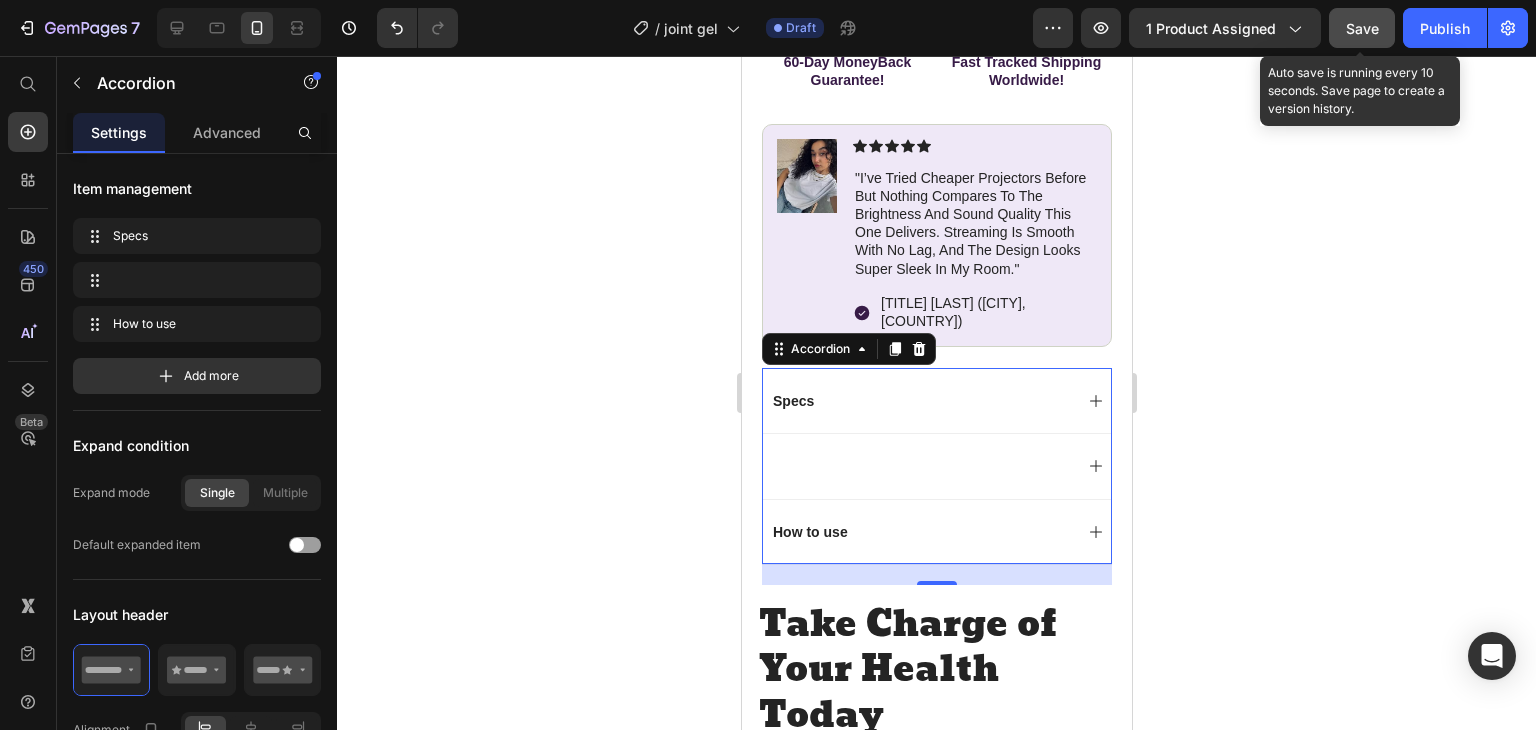 click on "Save" 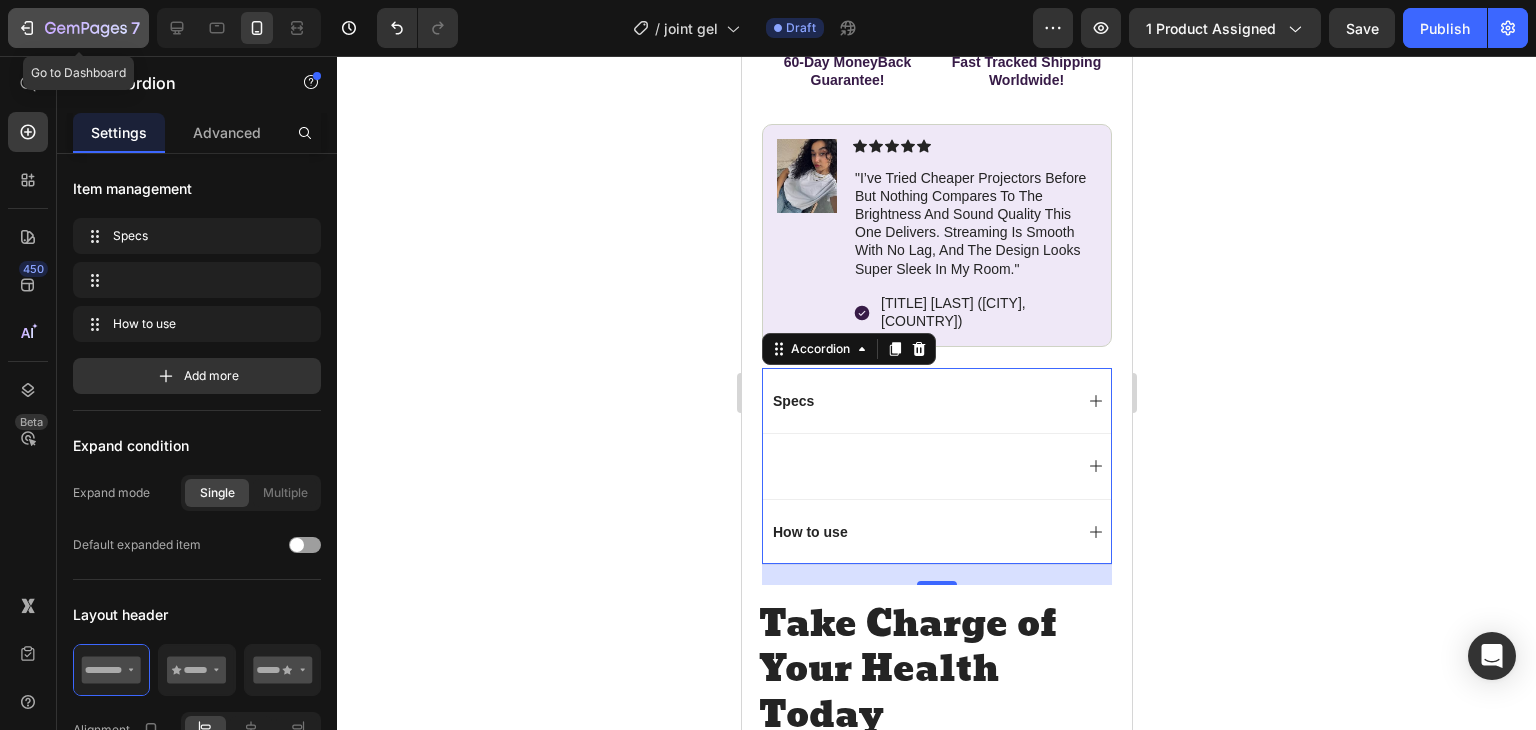 click 